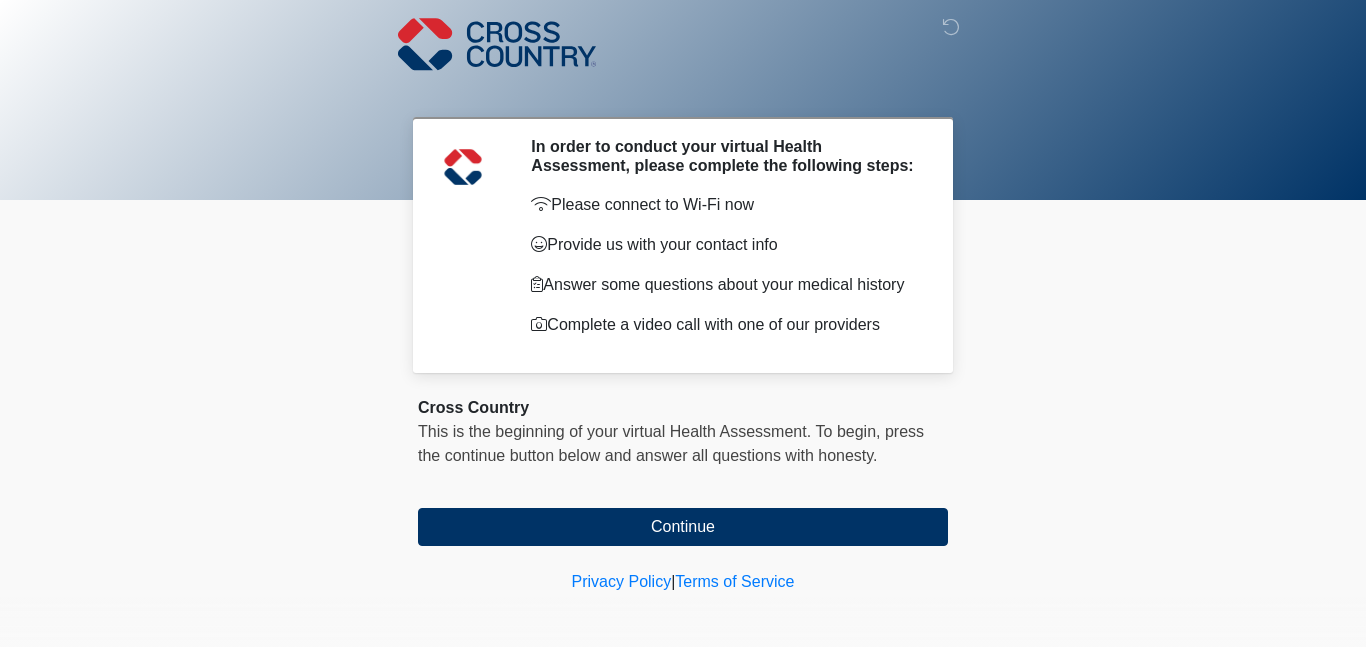 scroll, scrollTop: 0, scrollLeft: 0, axis: both 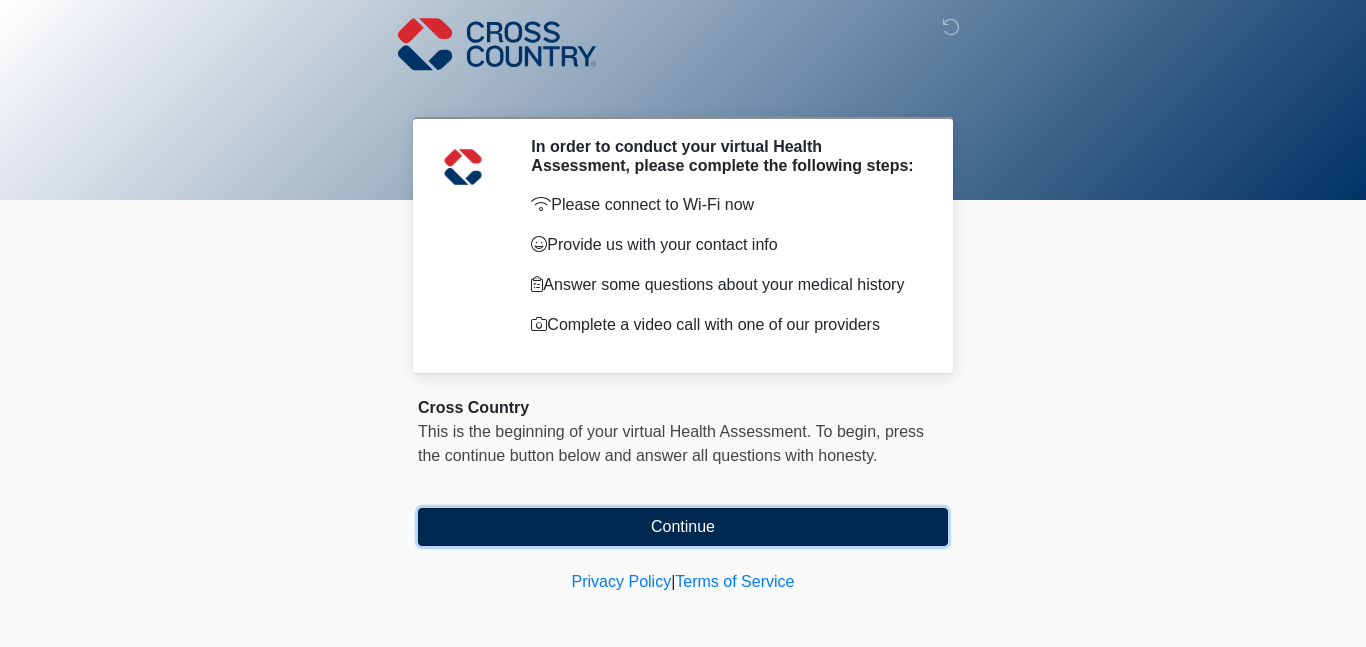 click on "Continue" at bounding box center [683, 527] 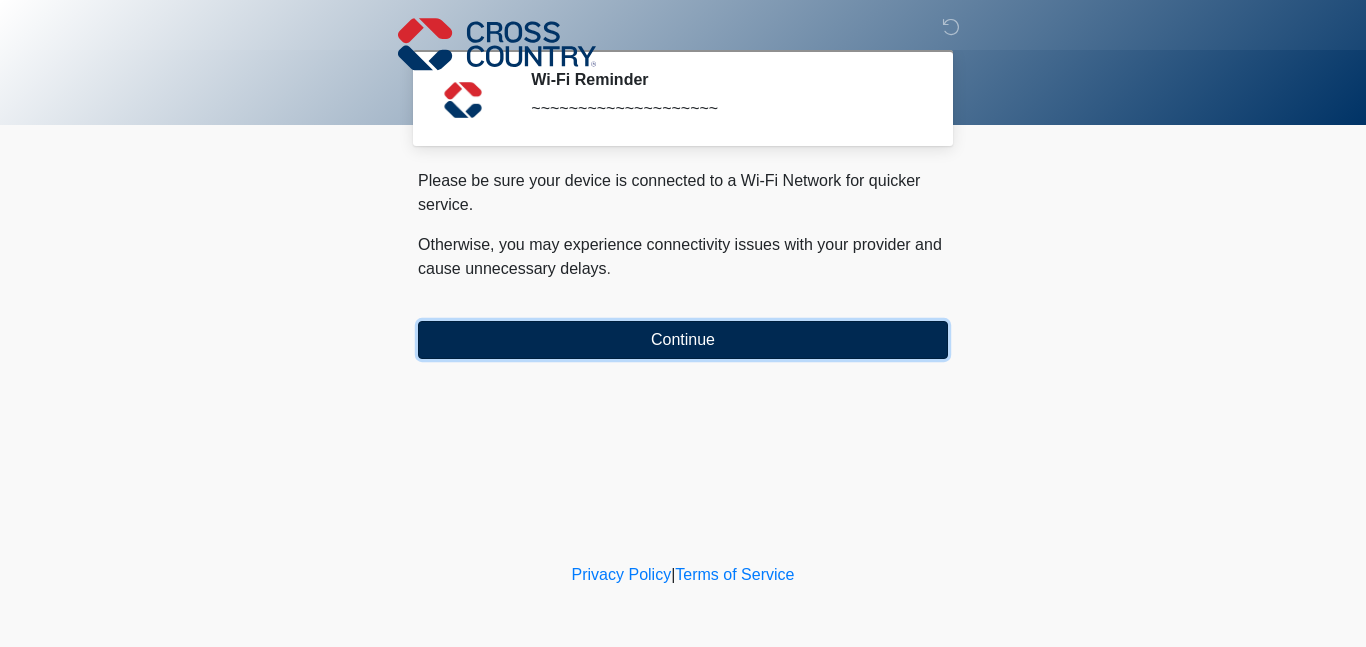 click on "Continue" at bounding box center [683, 340] 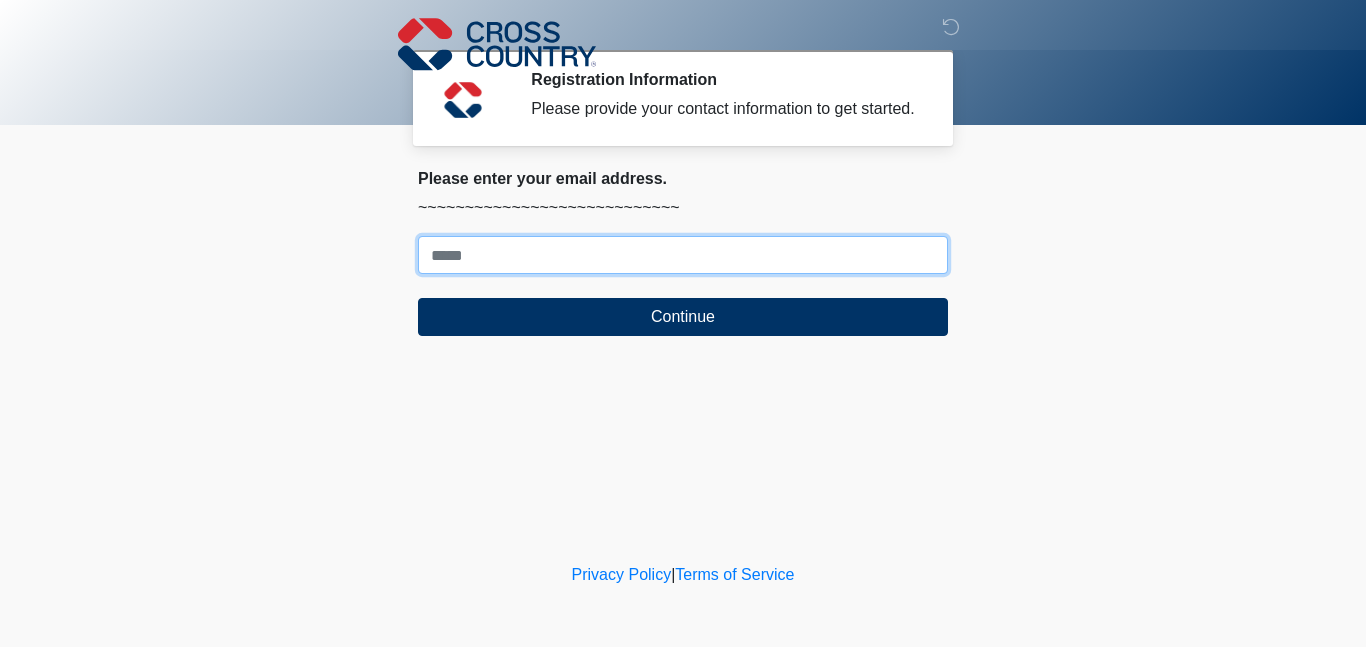 click on "Where should we email your response?" at bounding box center [683, 255] 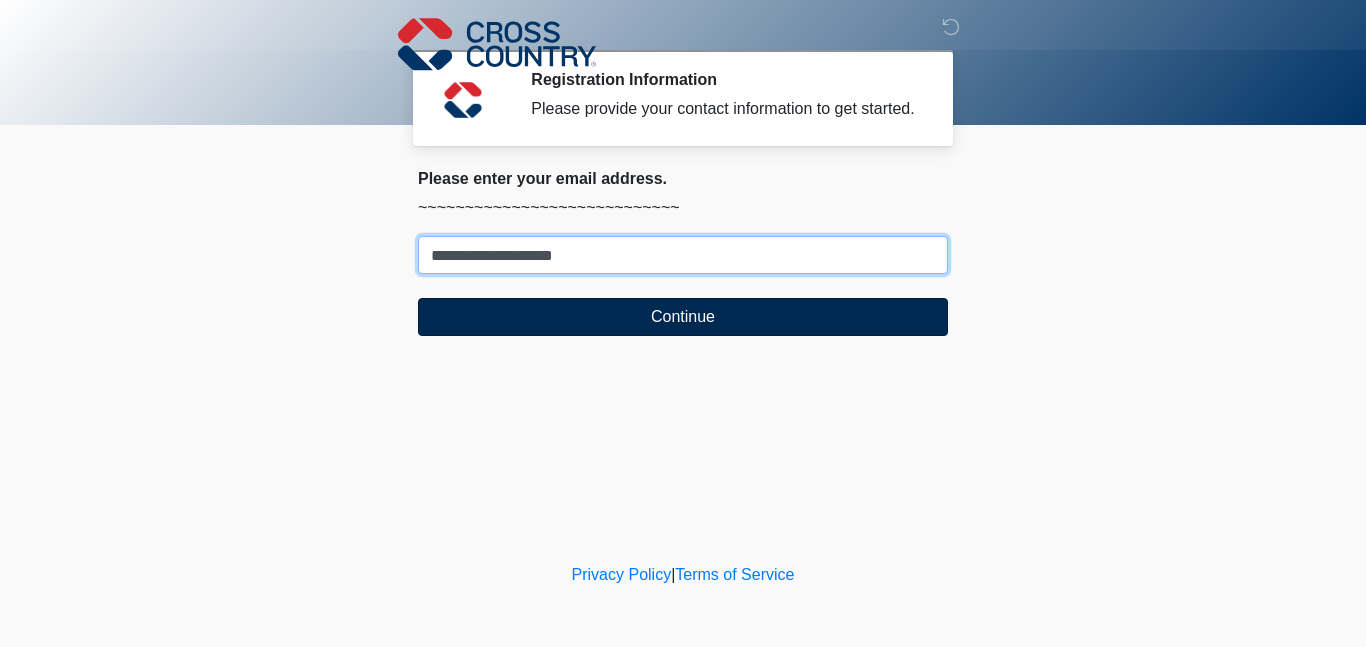type on "**********" 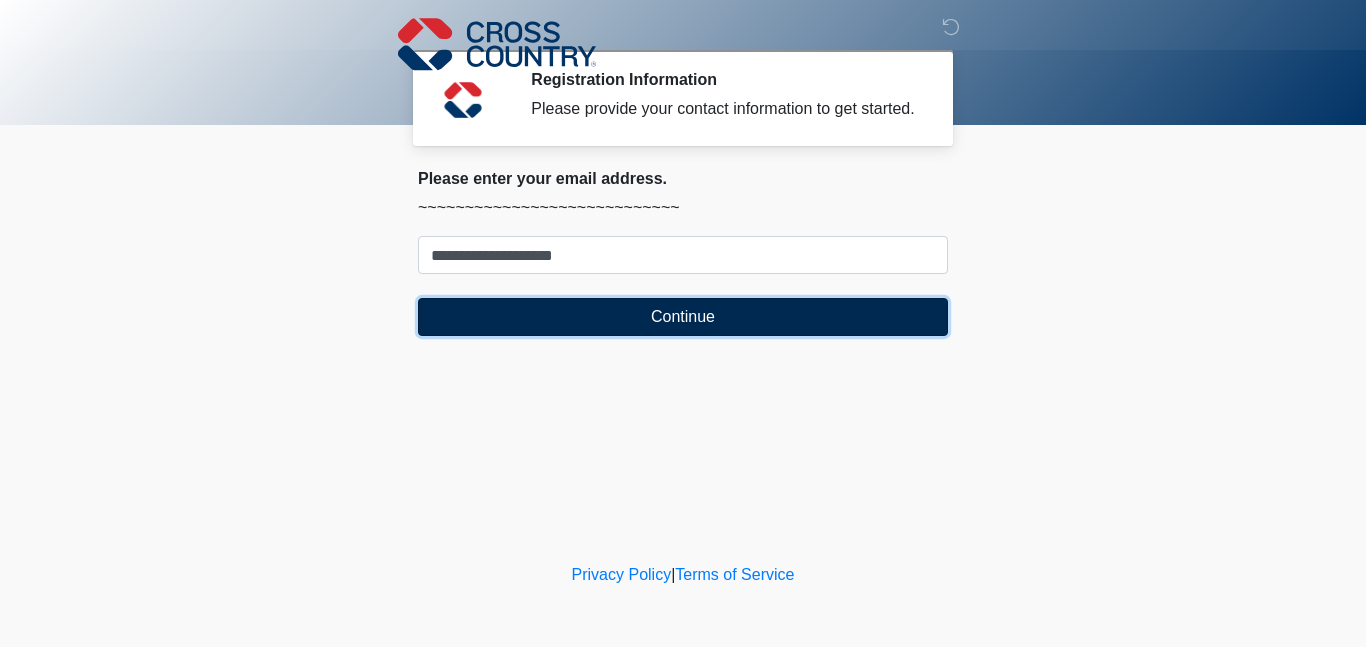 click on "Continue" at bounding box center (683, 317) 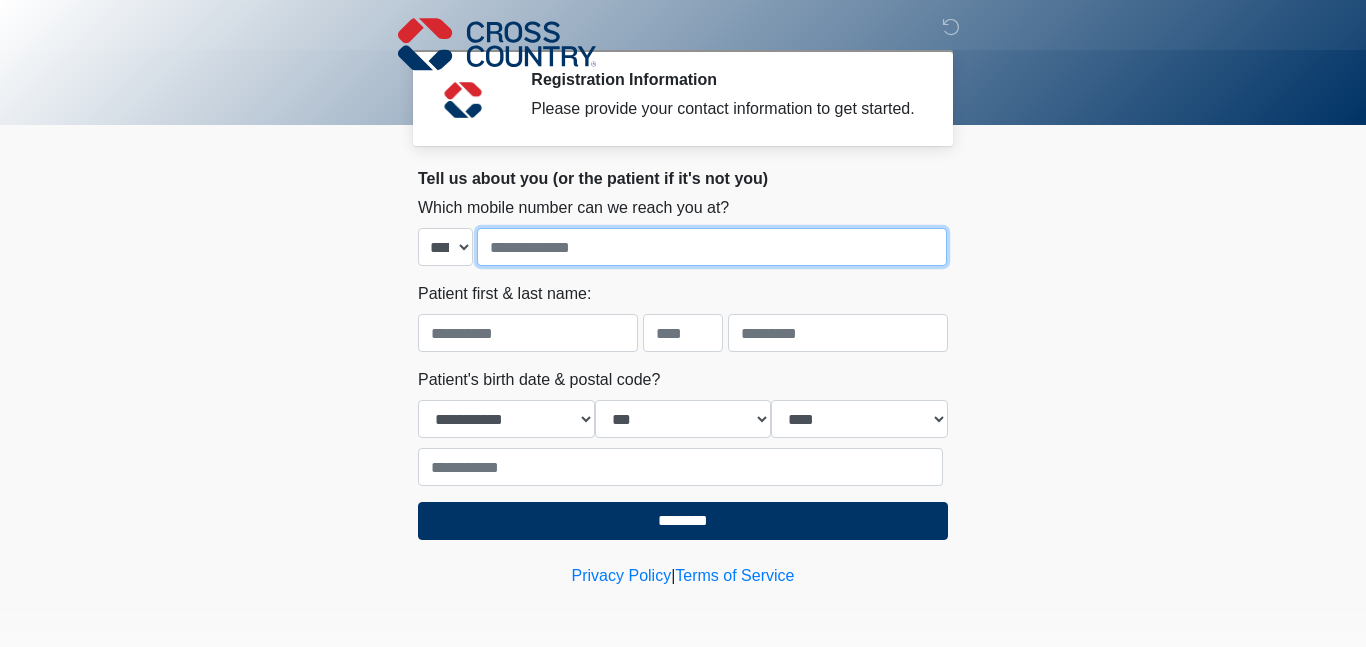 click at bounding box center [712, 247] 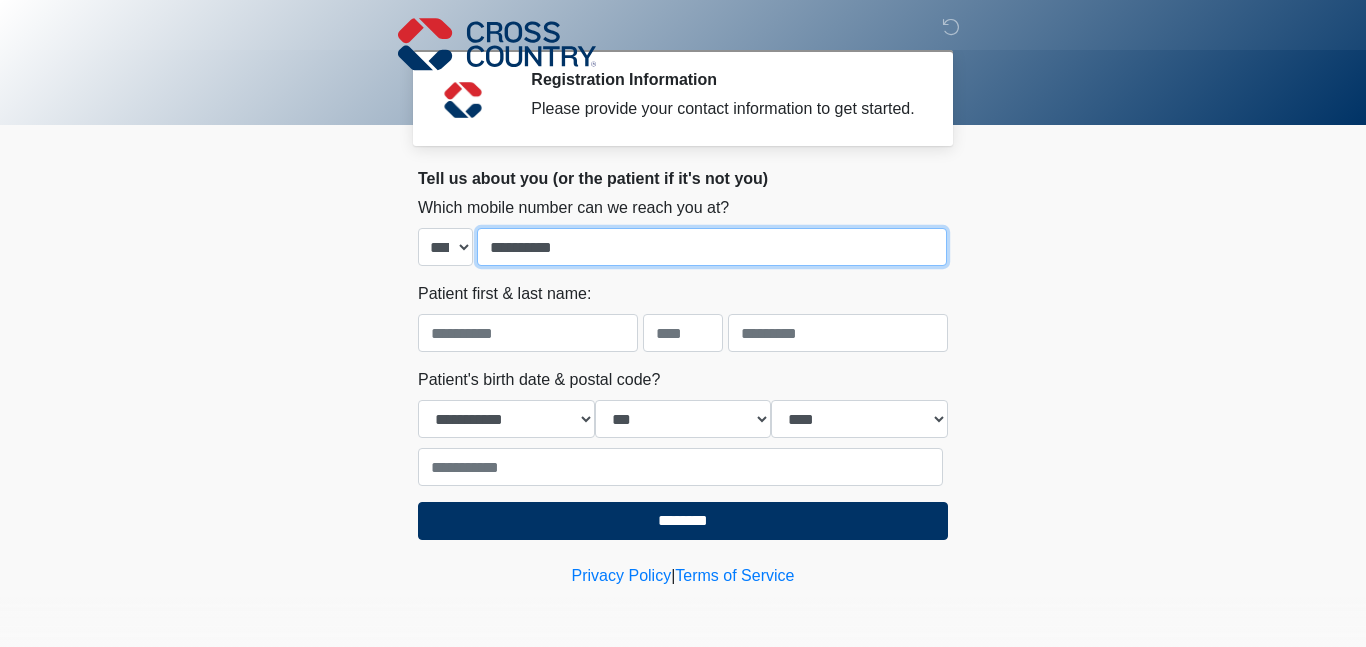 type on "**********" 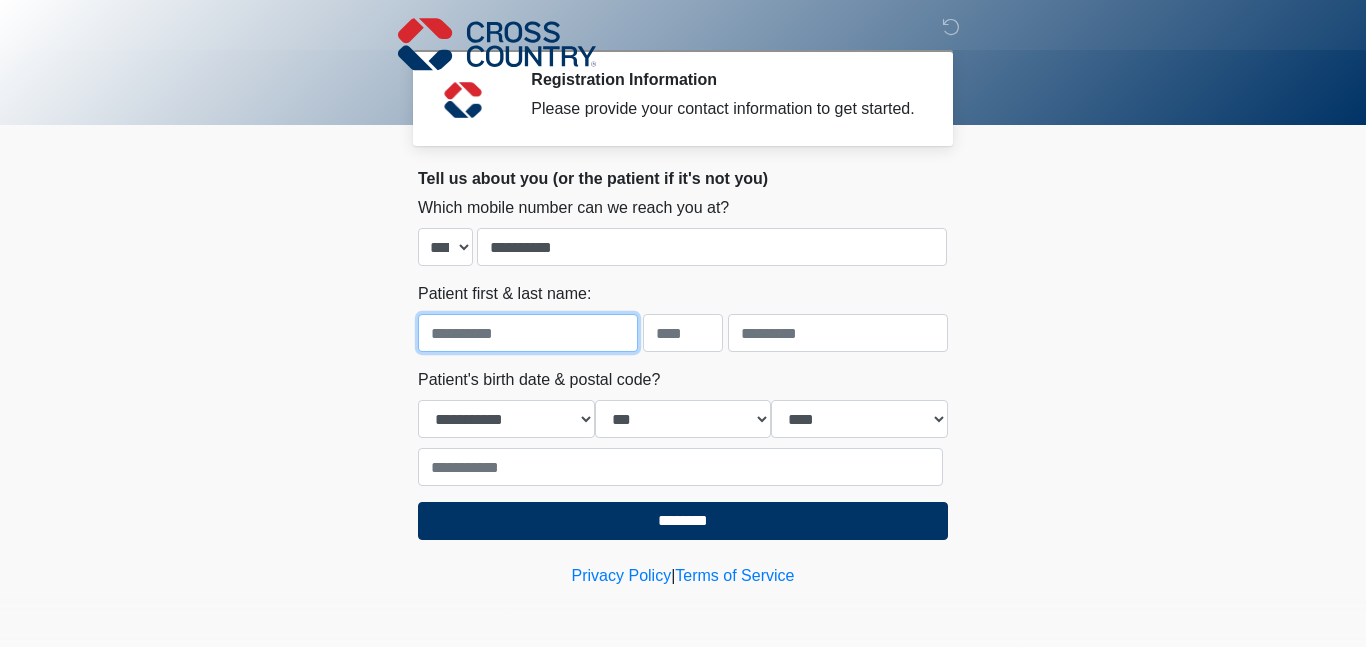 click at bounding box center [528, 333] 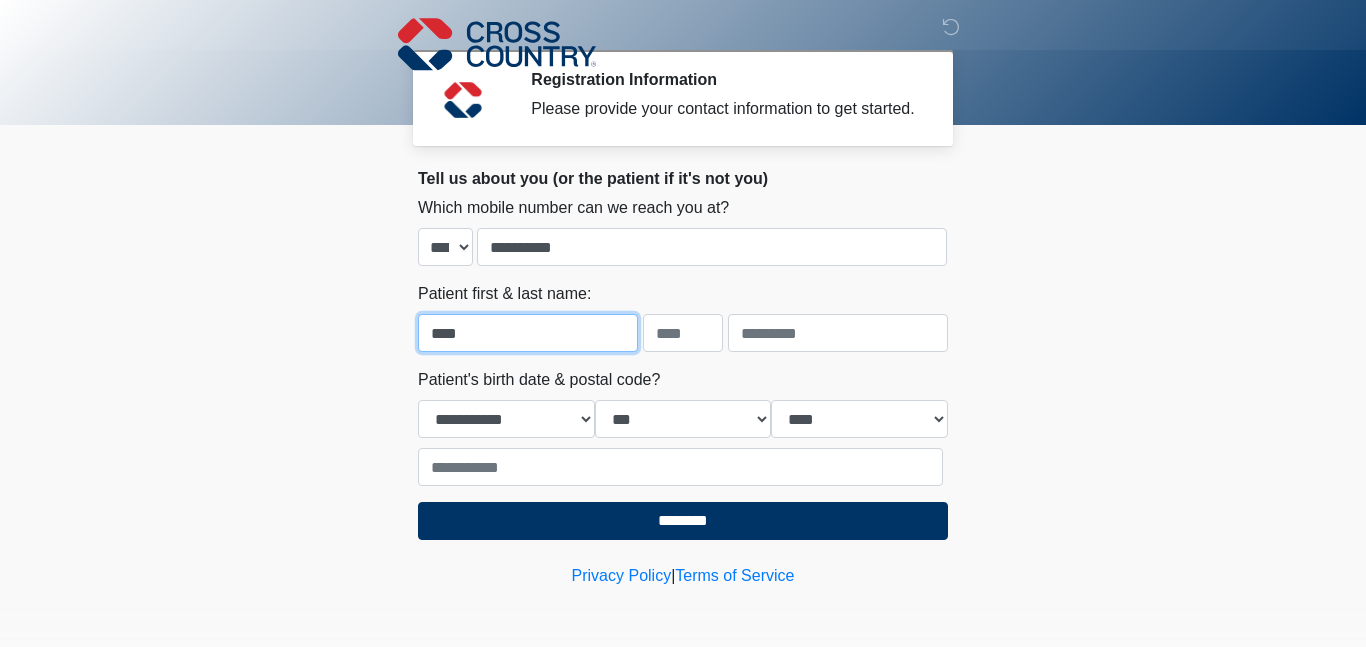 type on "****" 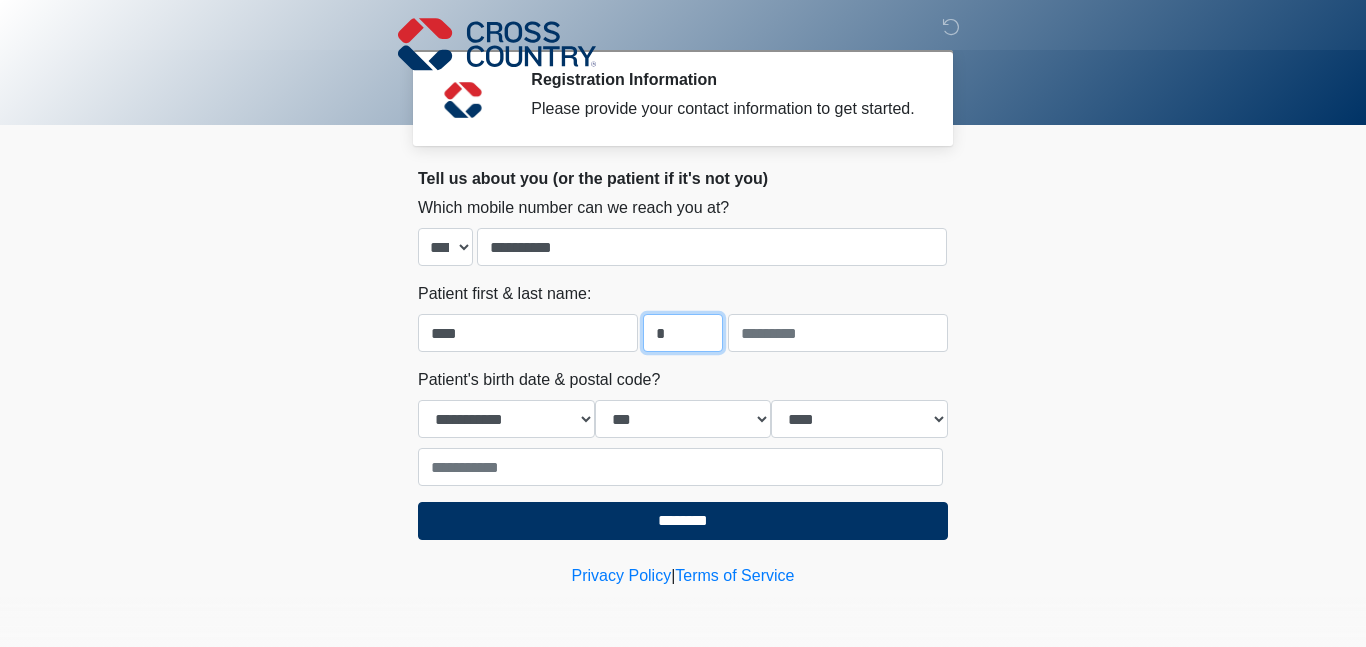 type on "*" 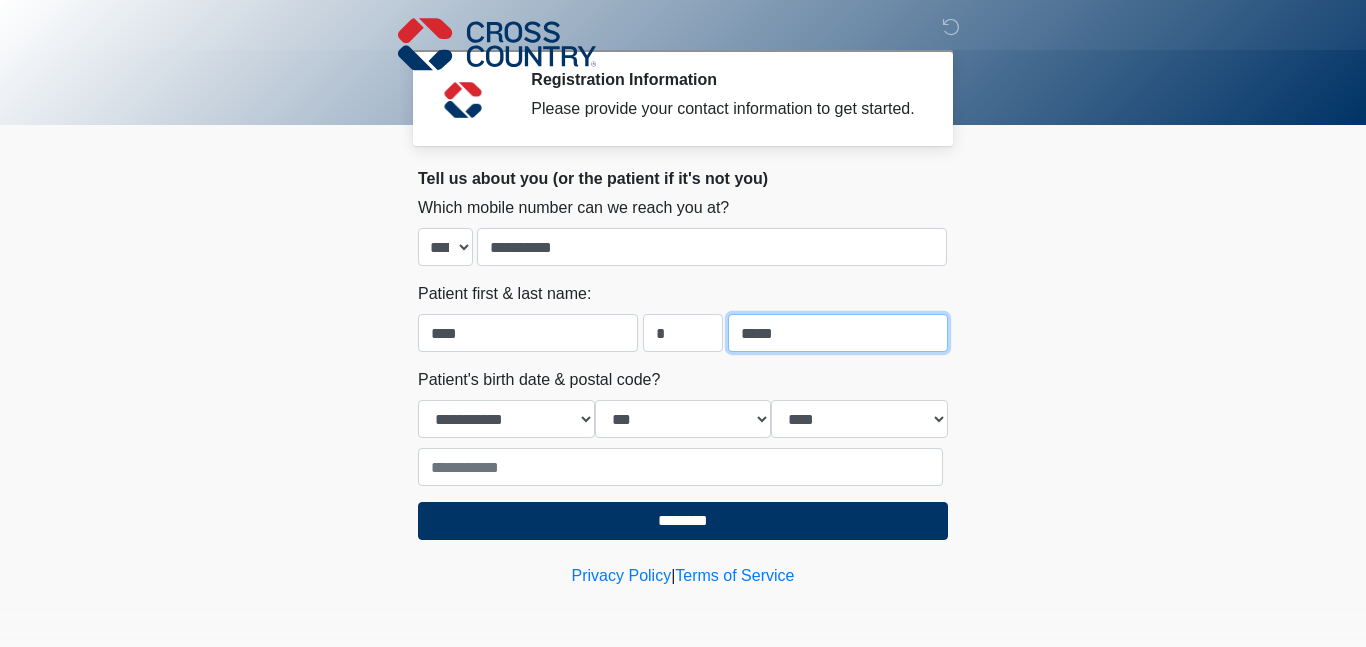 type on "*****" 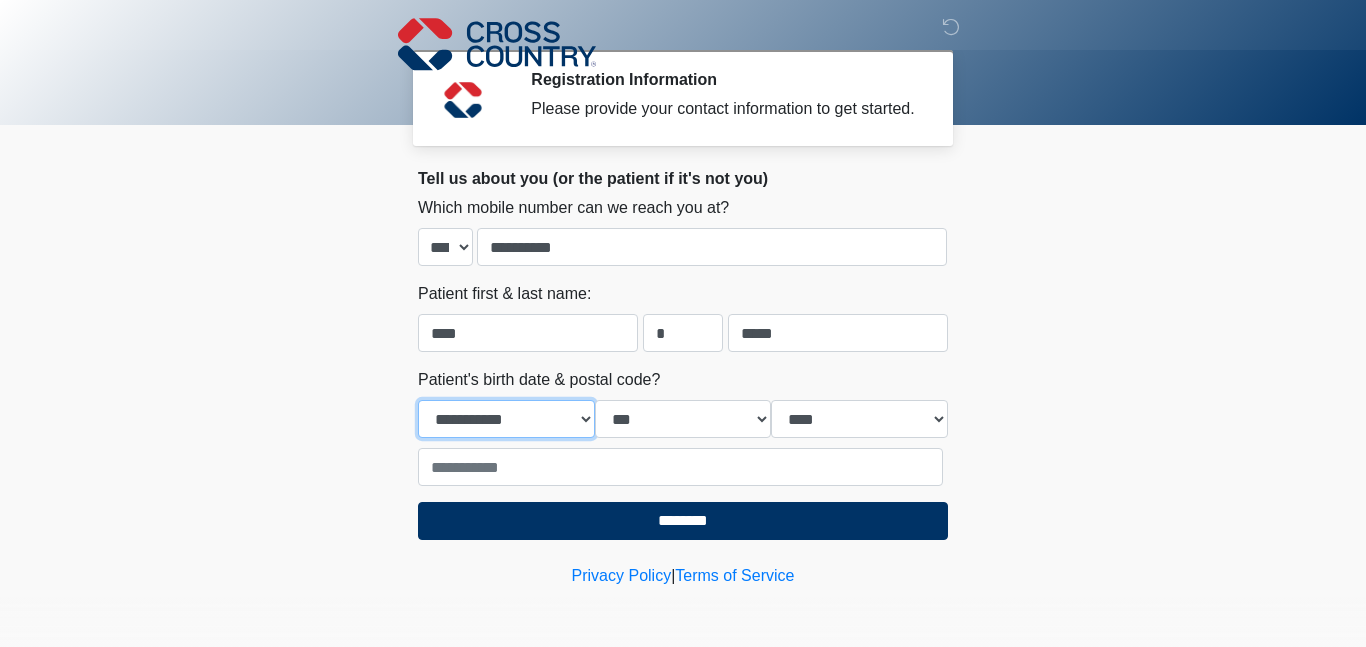 select on "**" 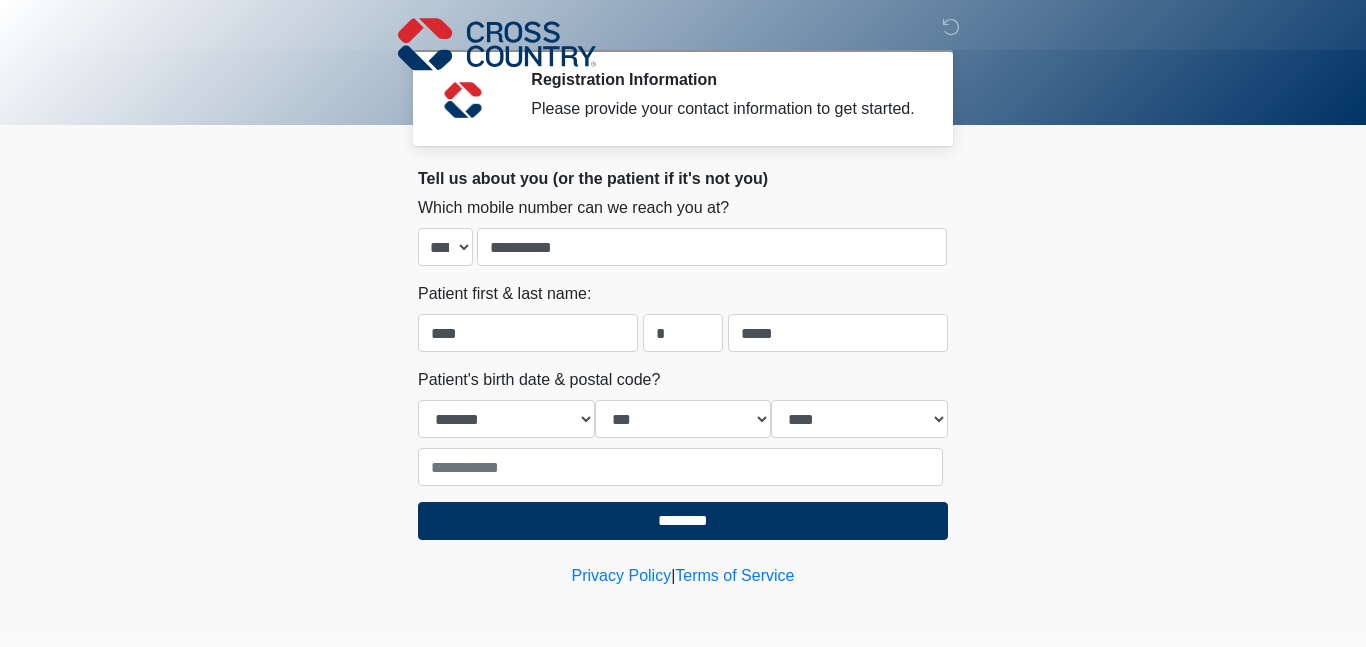 click on "‎ ‎ ‎
Registration Information
Please provide your contact information to get started.
Please connect to Wi-Fi now   Provide us with your contact info  Answer some questions about your medical history  Complete a video call with one of our providers
Cross Country
This is the beginning of your virtual Health Assessment.   ﻿﻿﻿﻿﻿﻿To begin, ﻿﻿﻿﻿﻿﻿﻿﻿﻿﻿﻿﻿﻿﻿﻿﻿﻿﻿ press the continue button below and answer all questions with honesty.
Continue
Please be sure your device is connected to a Wi-Fi Network for quicker service. Otherwise, you may experience connectivity issues with your provider and cause unnecessary delays  ." at bounding box center (683, 323) 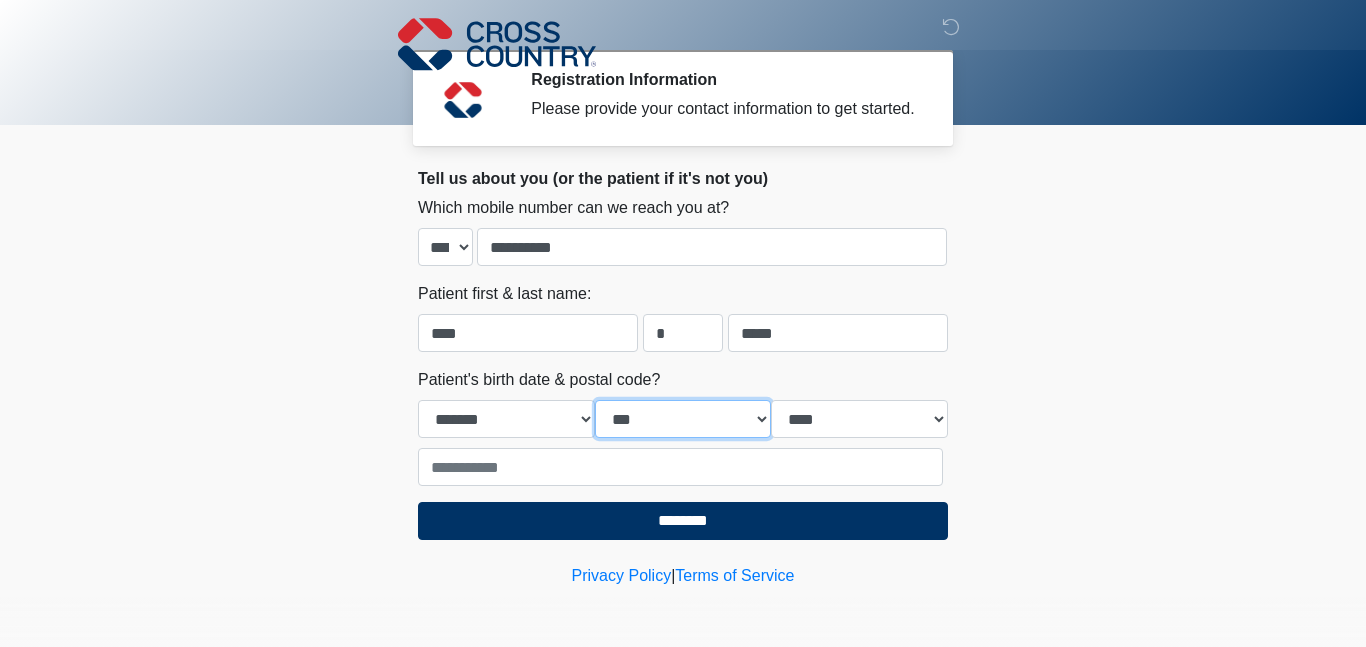 click on "***
*
*
*
*
*
*
*
*
*
**
**
**
**
**
**
**
**
**
**
**
**
**
**
**
**
**
**
**
**
**
**" at bounding box center (683, 419) 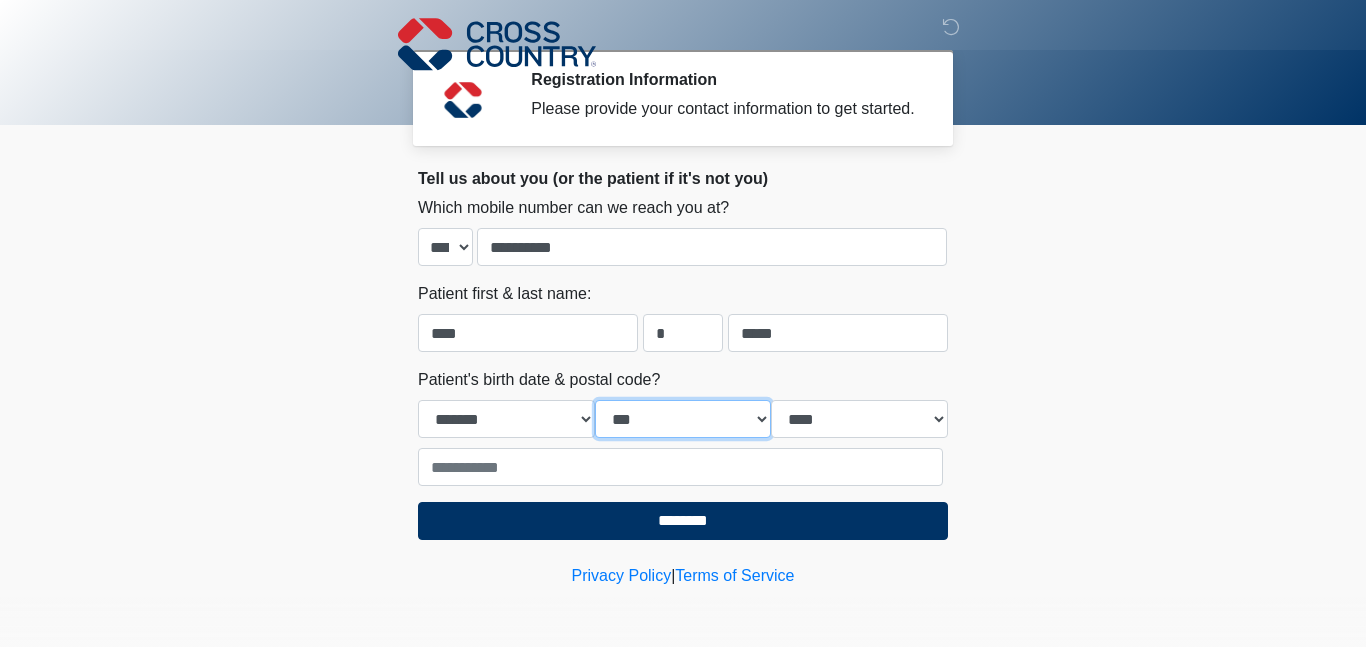 select on "**" 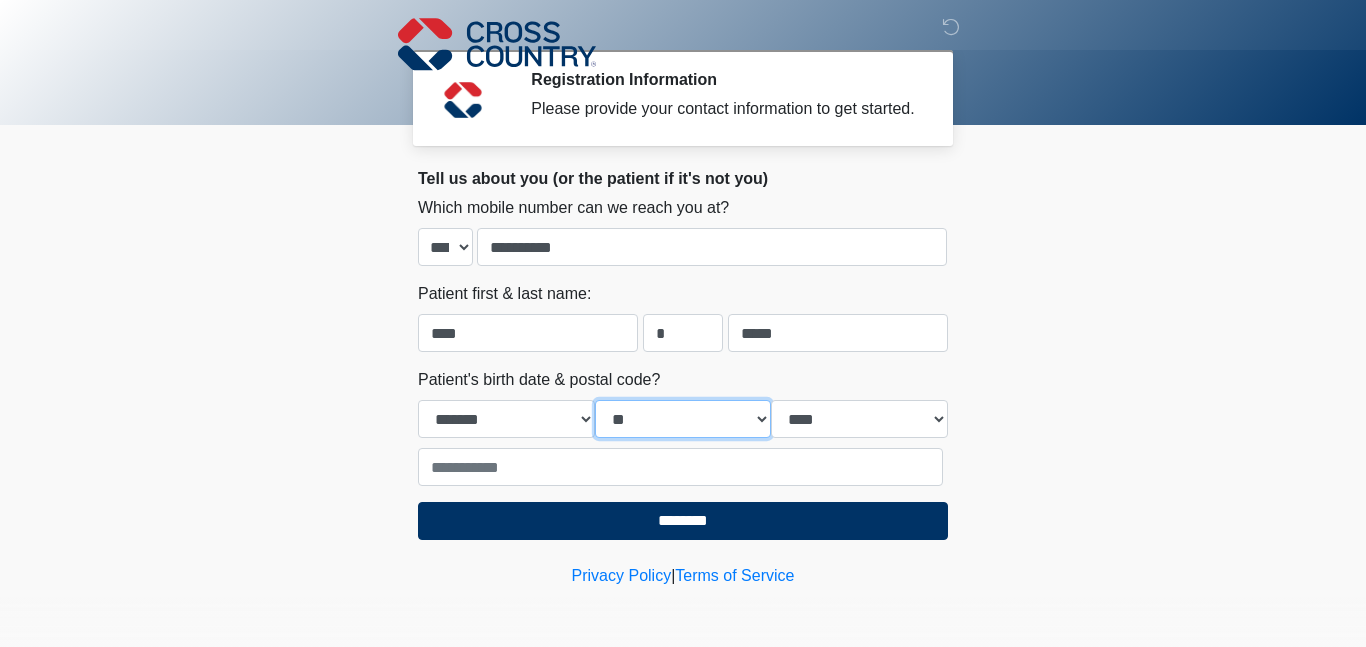 click on "***
*
*
*
*
*
*
*
*
*
**
**
**
**
**
**
**
**
**
**
**
**
**
**
**
**
**
**
**
**
**
**" at bounding box center [683, 419] 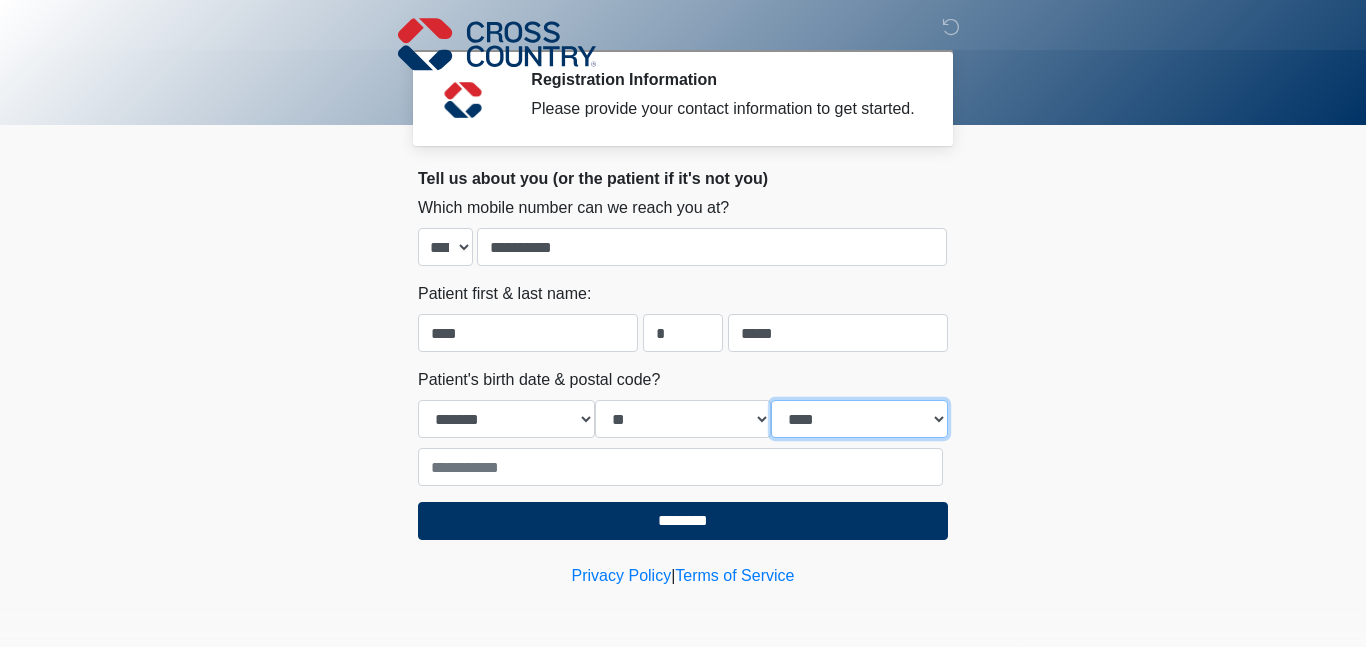 select on "****" 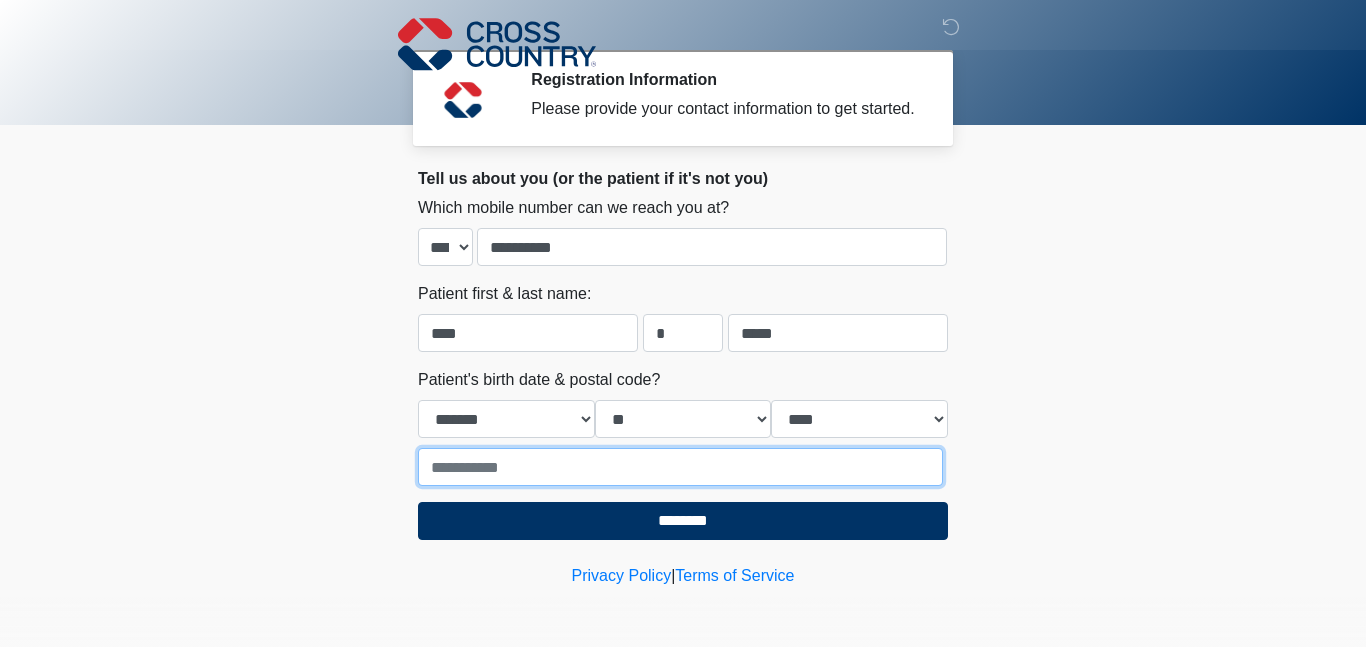 click at bounding box center (680, 467) 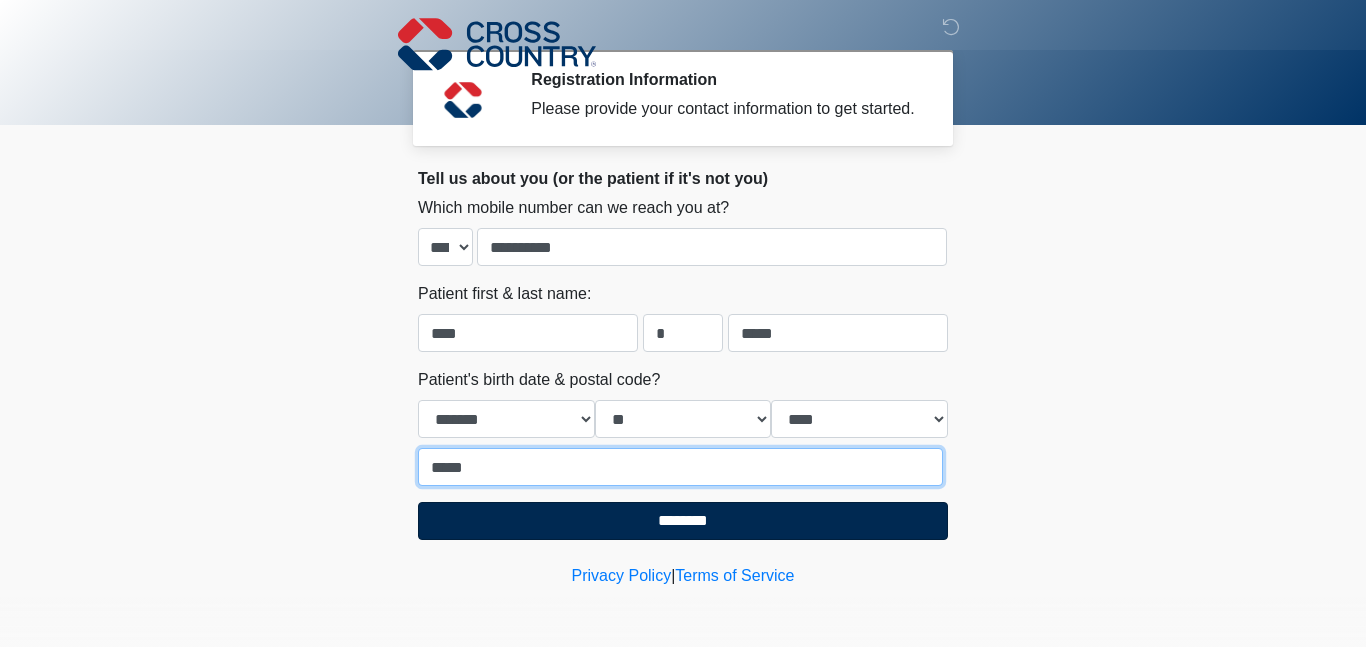 type on "*****" 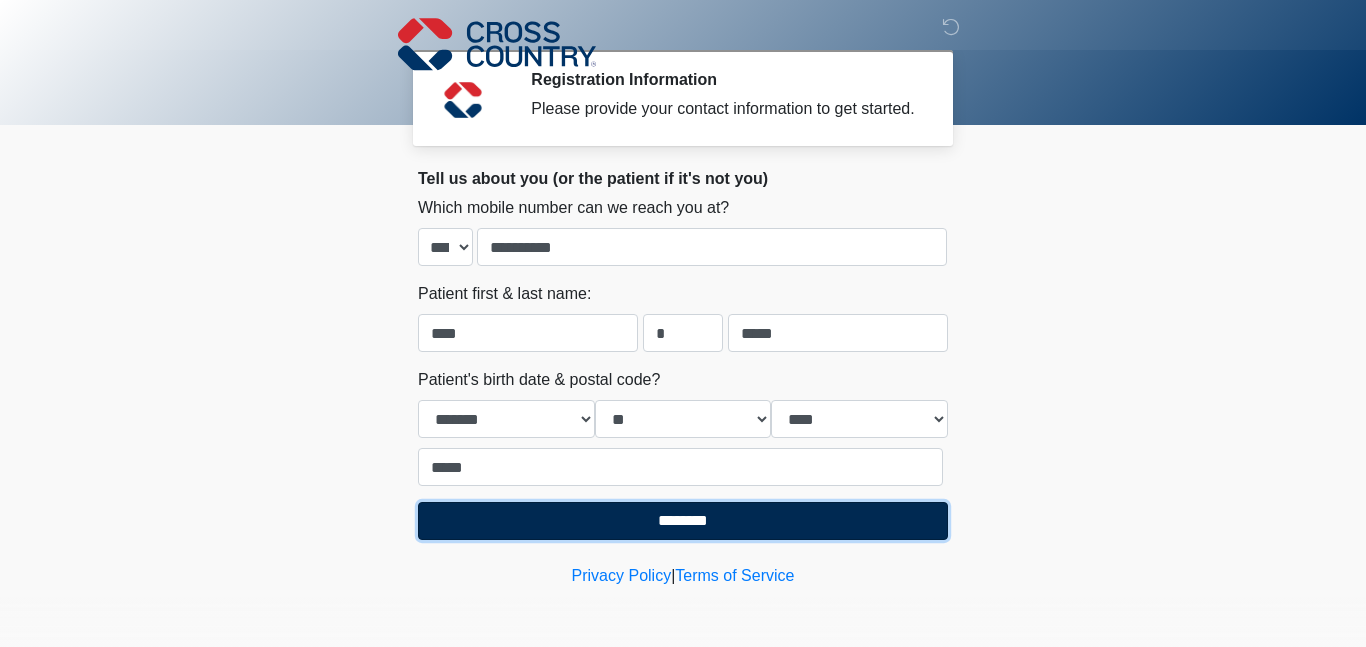 click on "********" at bounding box center [683, 521] 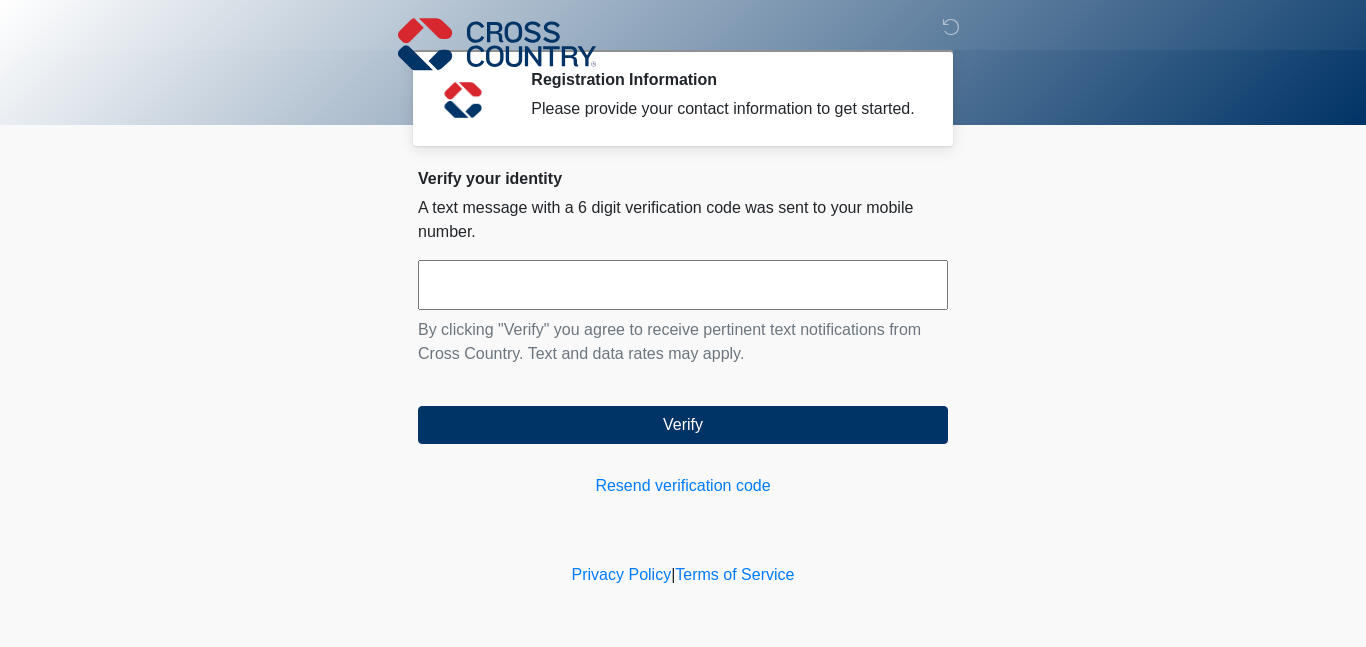 click at bounding box center [683, 285] 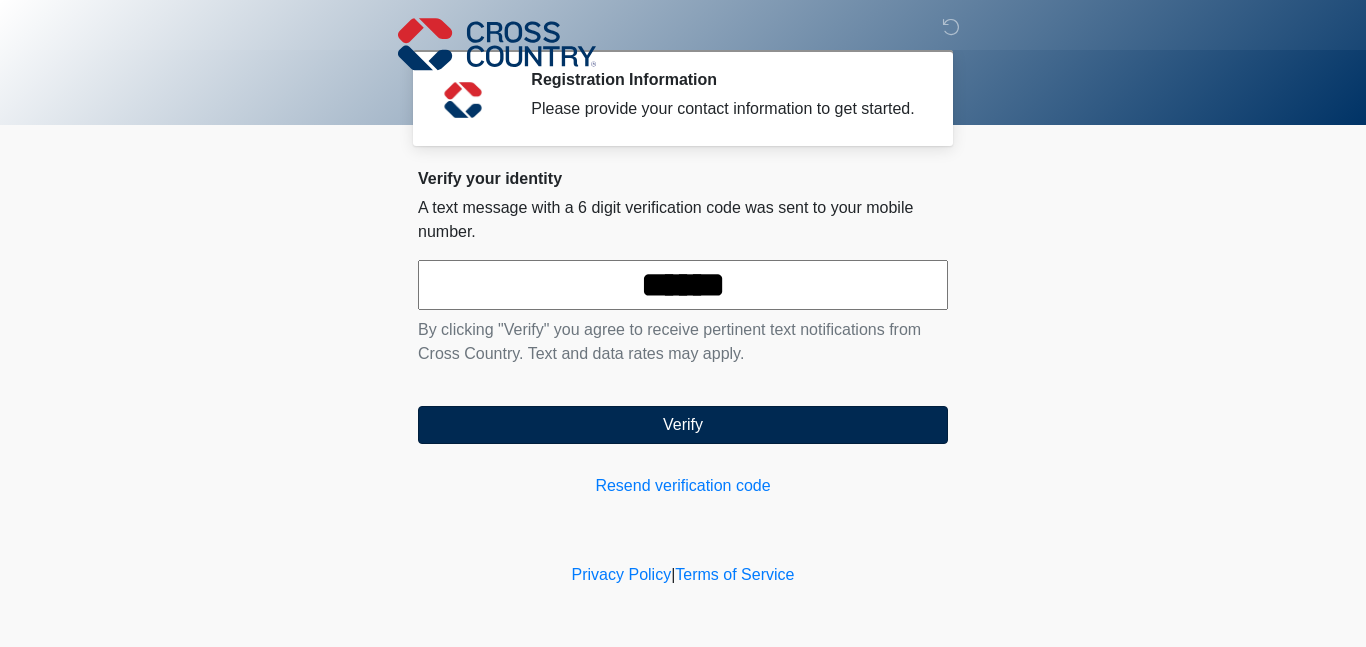 type on "******" 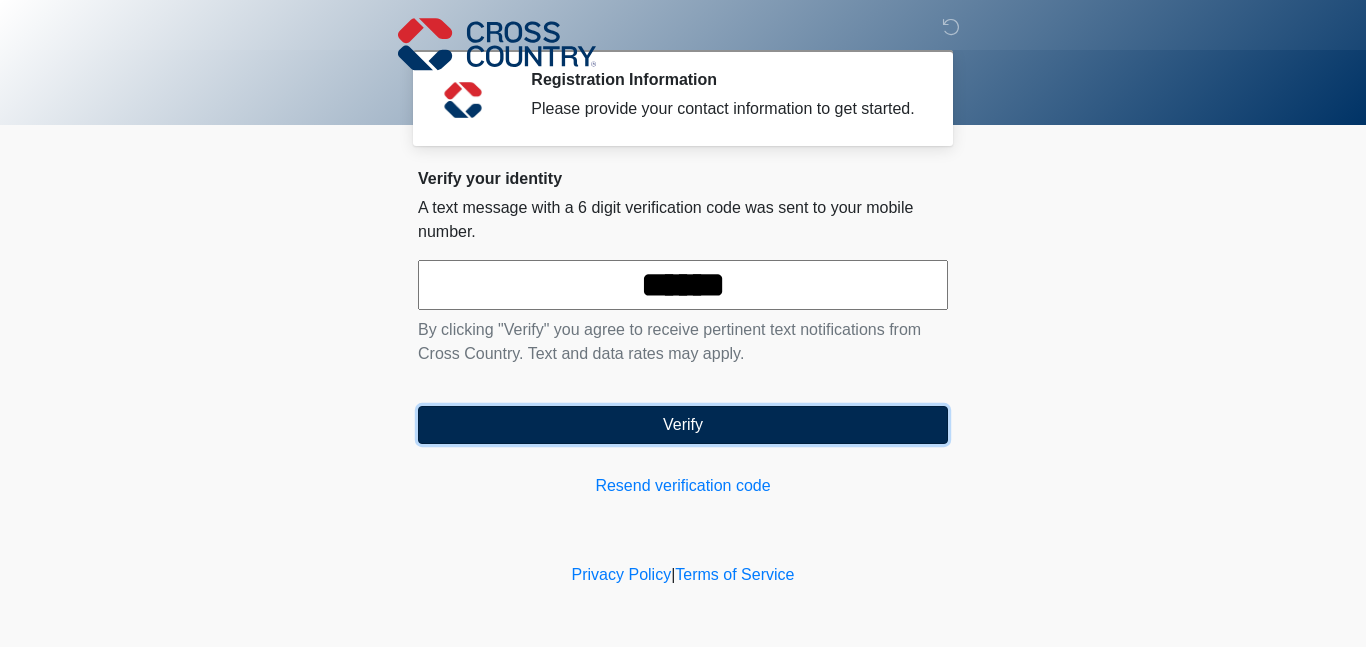 click on "Verify" at bounding box center [683, 425] 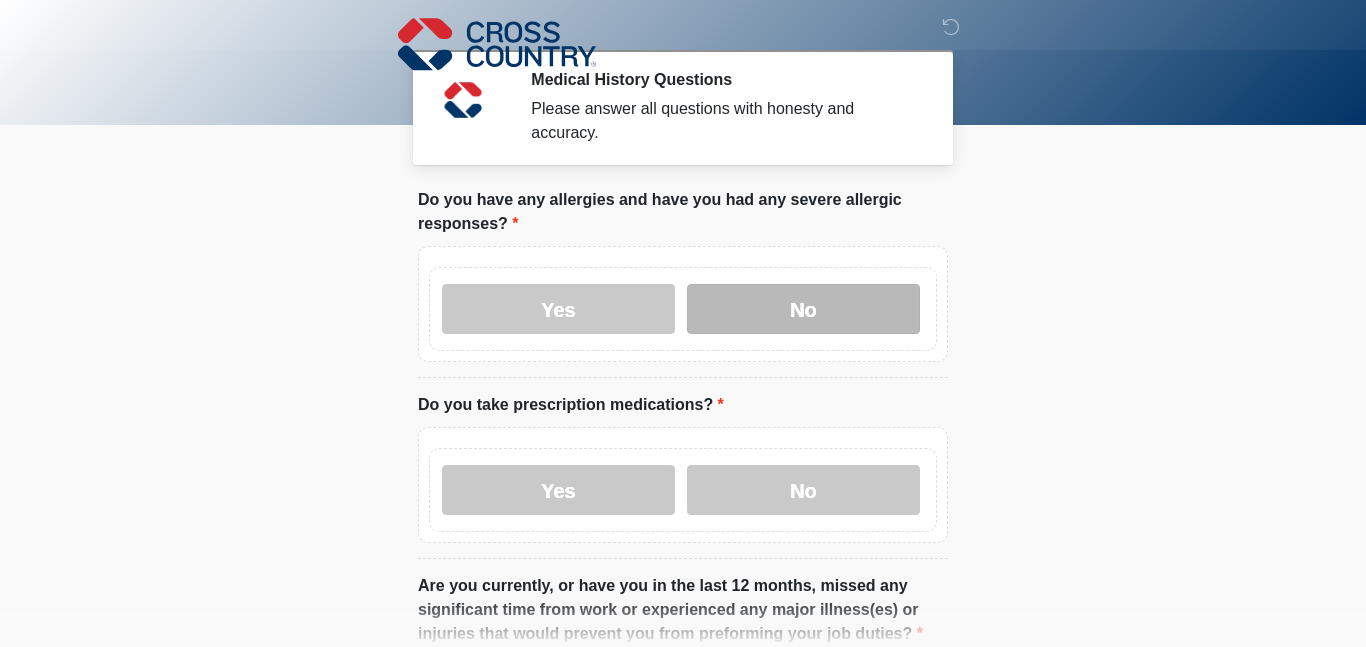 click on "No" at bounding box center [803, 309] 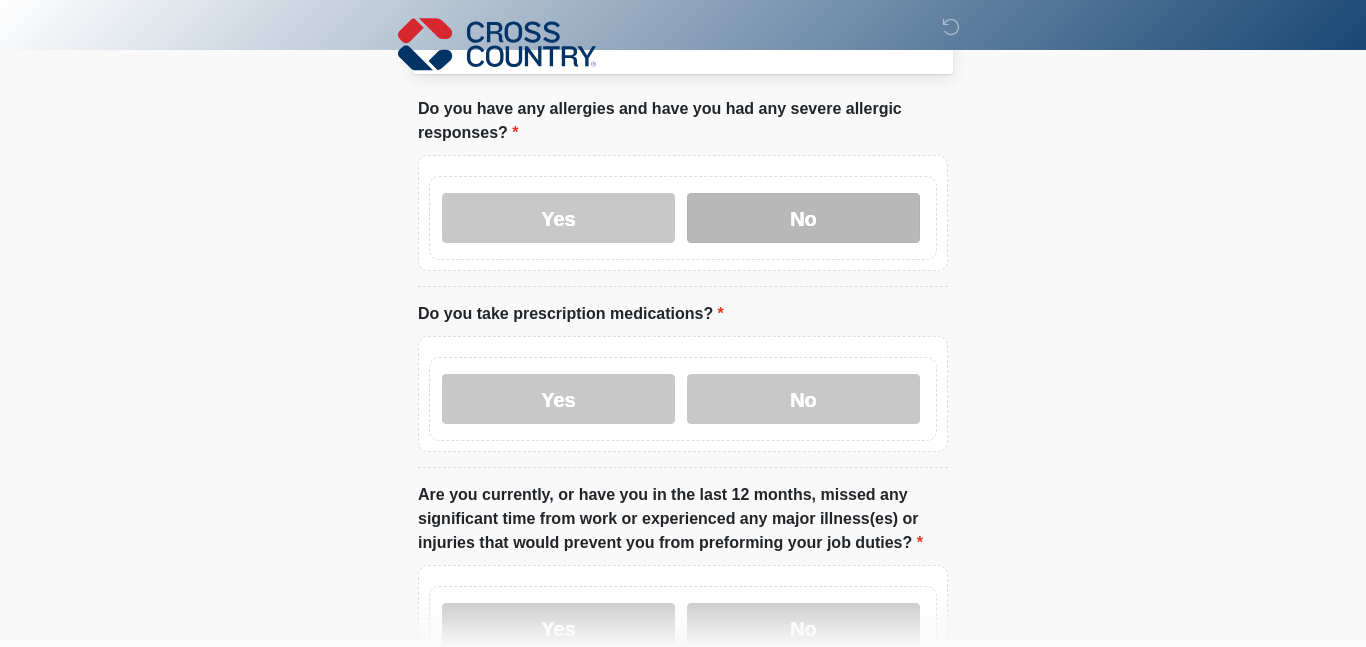 scroll, scrollTop: 165, scrollLeft: 0, axis: vertical 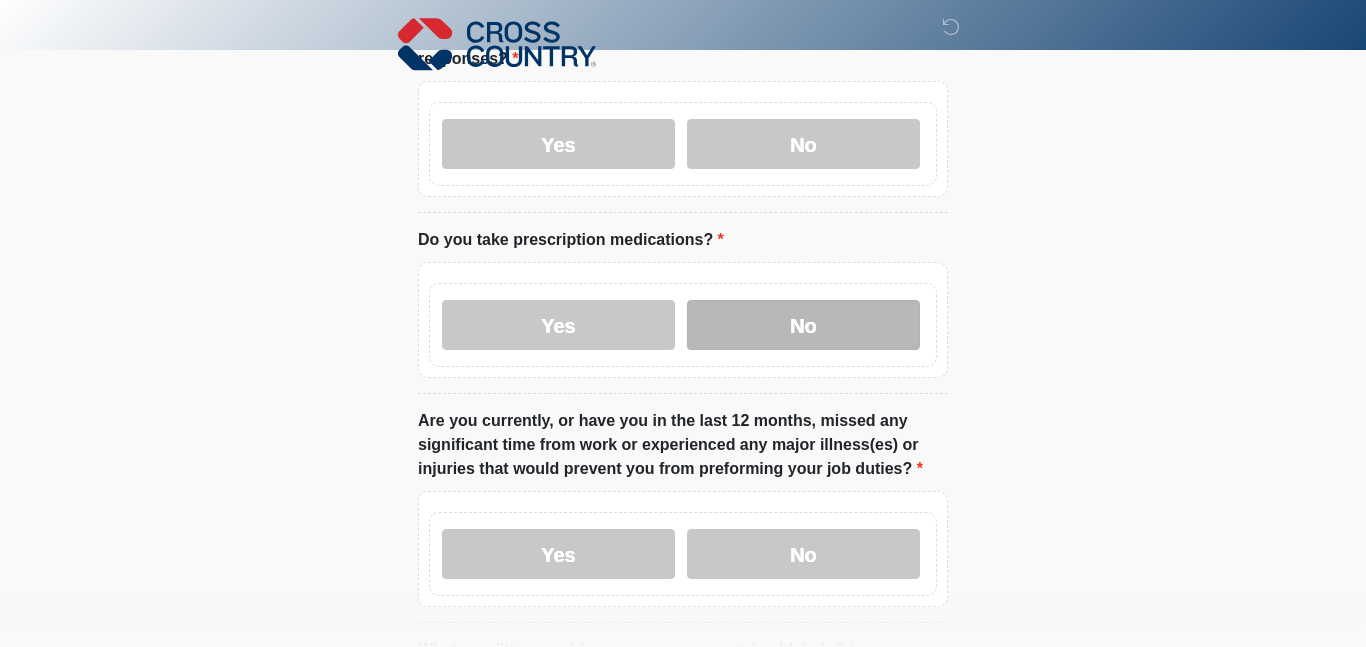 click on "No" at bounding box center [803, 325] 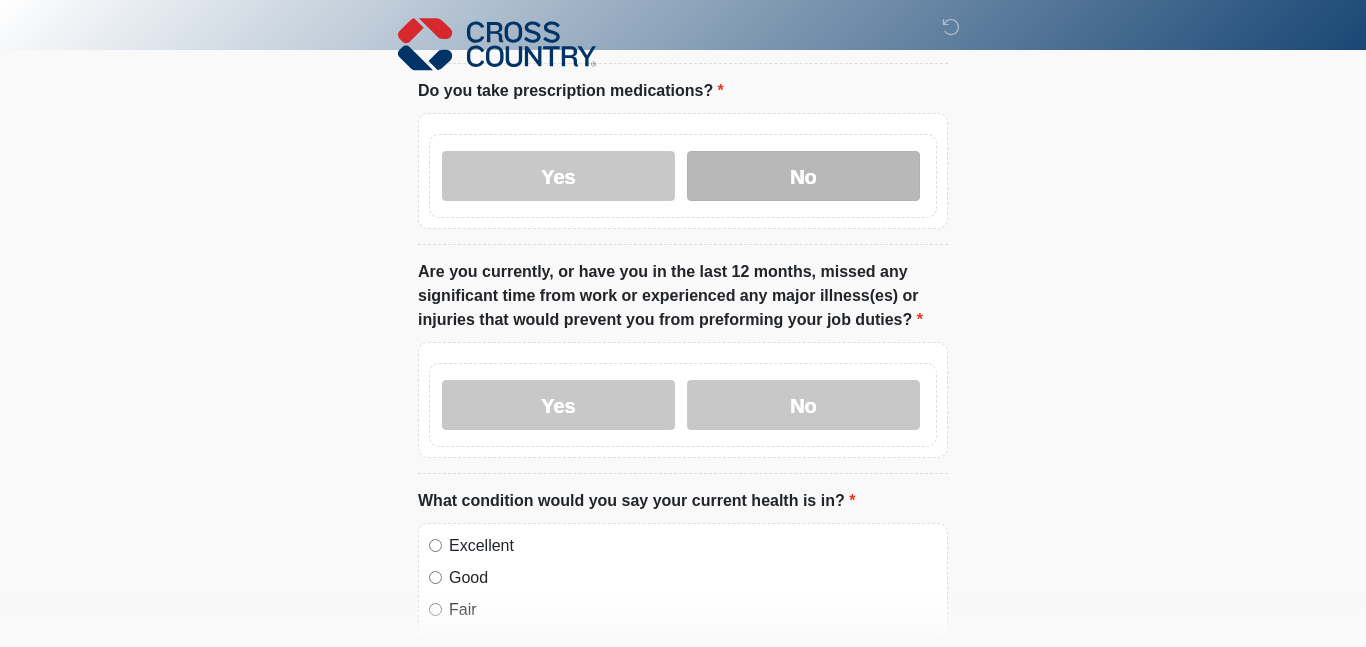 scroll, scrollTop: 320, scrollLeft: 0, axis: vertical 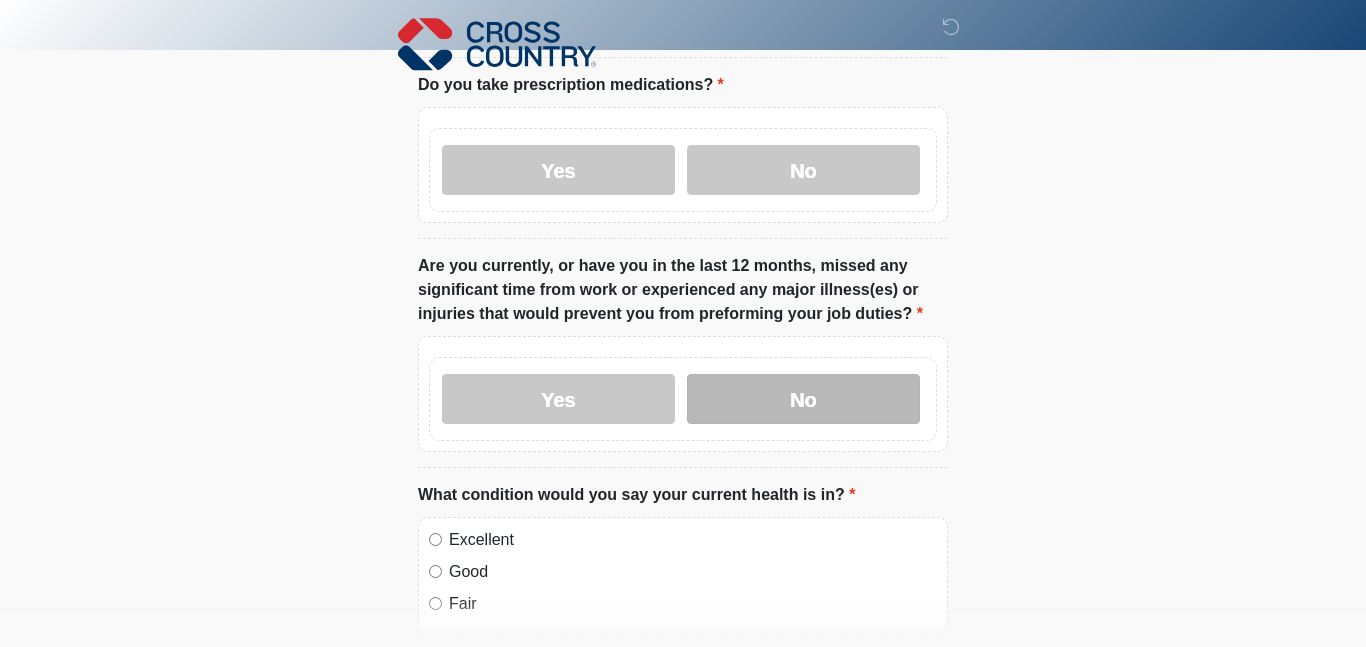 click on "No" at bounding box center [803, 399] 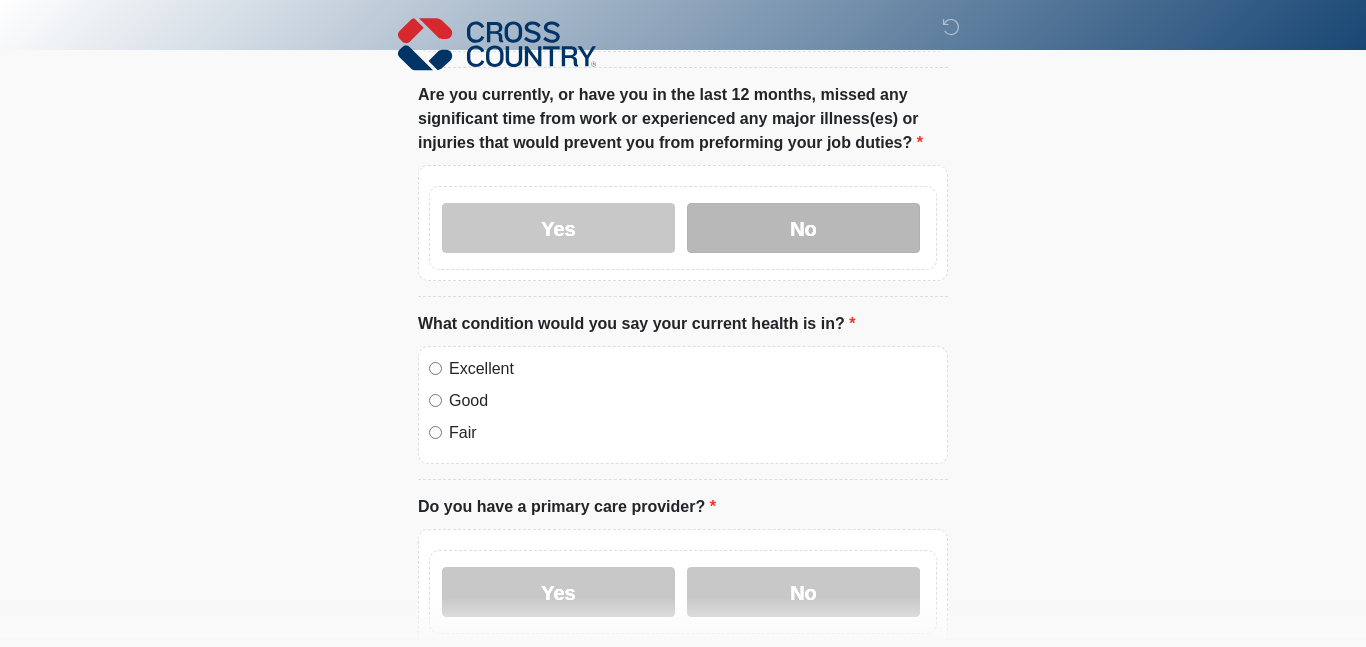 scroll, scrollTop: 500, scrollLeft: 0, axis: vertical 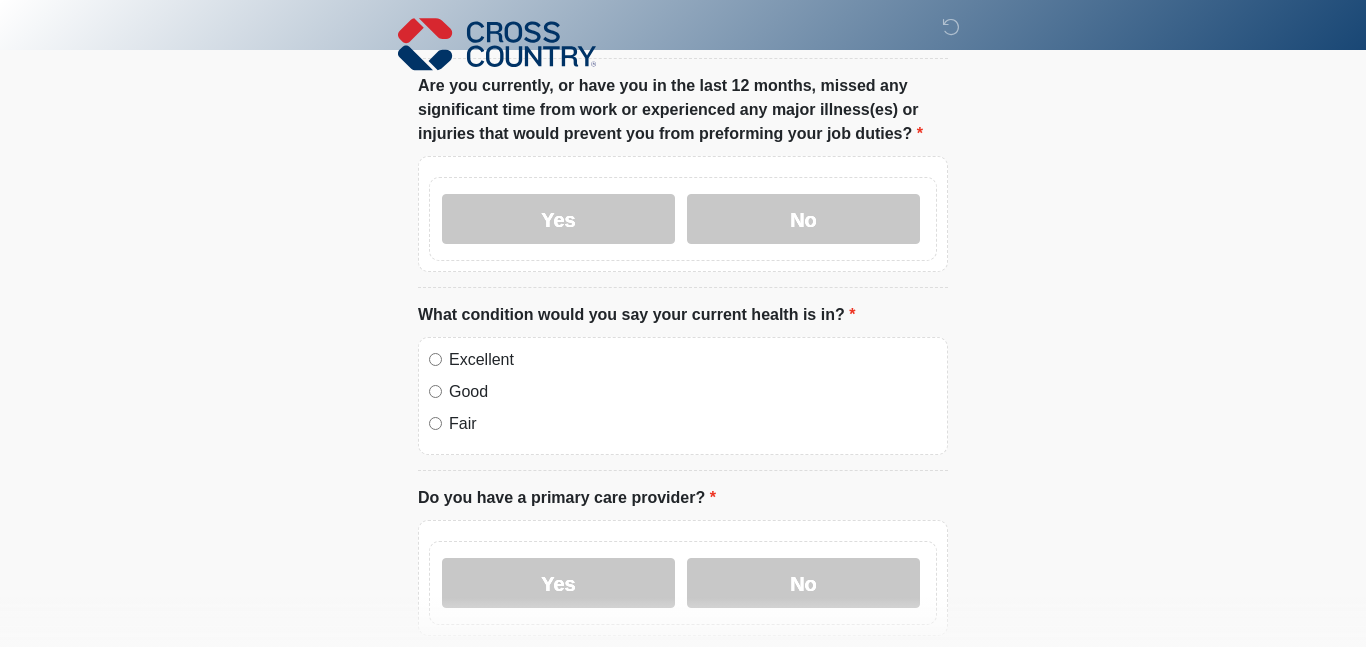 click on "Excellent
Good
Fair" at bounding box center (683, 396) 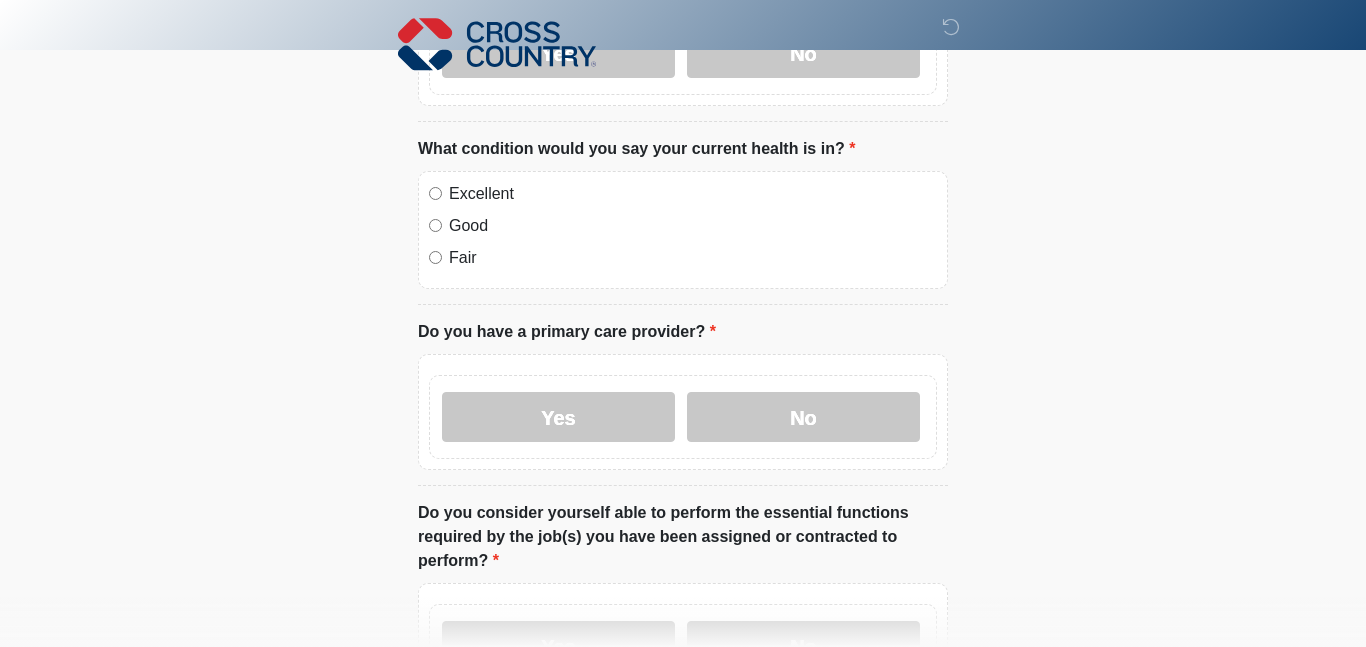 scroll, scrollTop: 670, scrollLeft: 0, axis: vertical 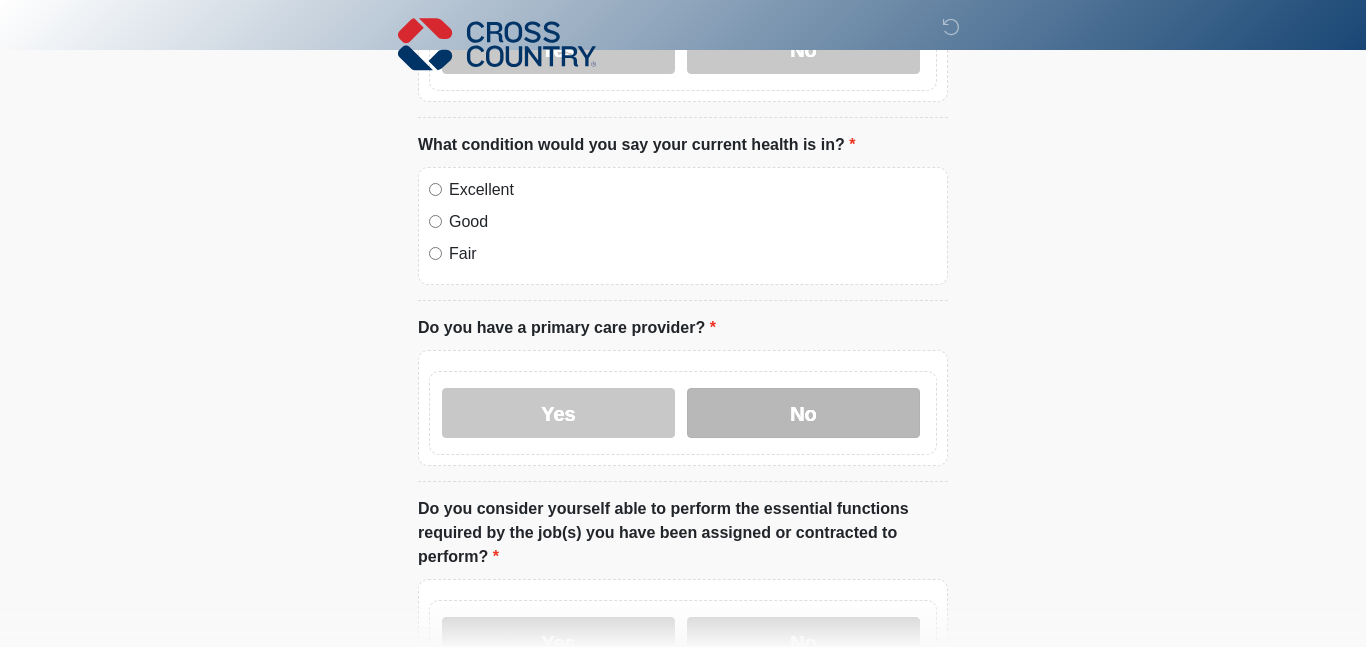 click on "No" at bounding box center (803, 413) 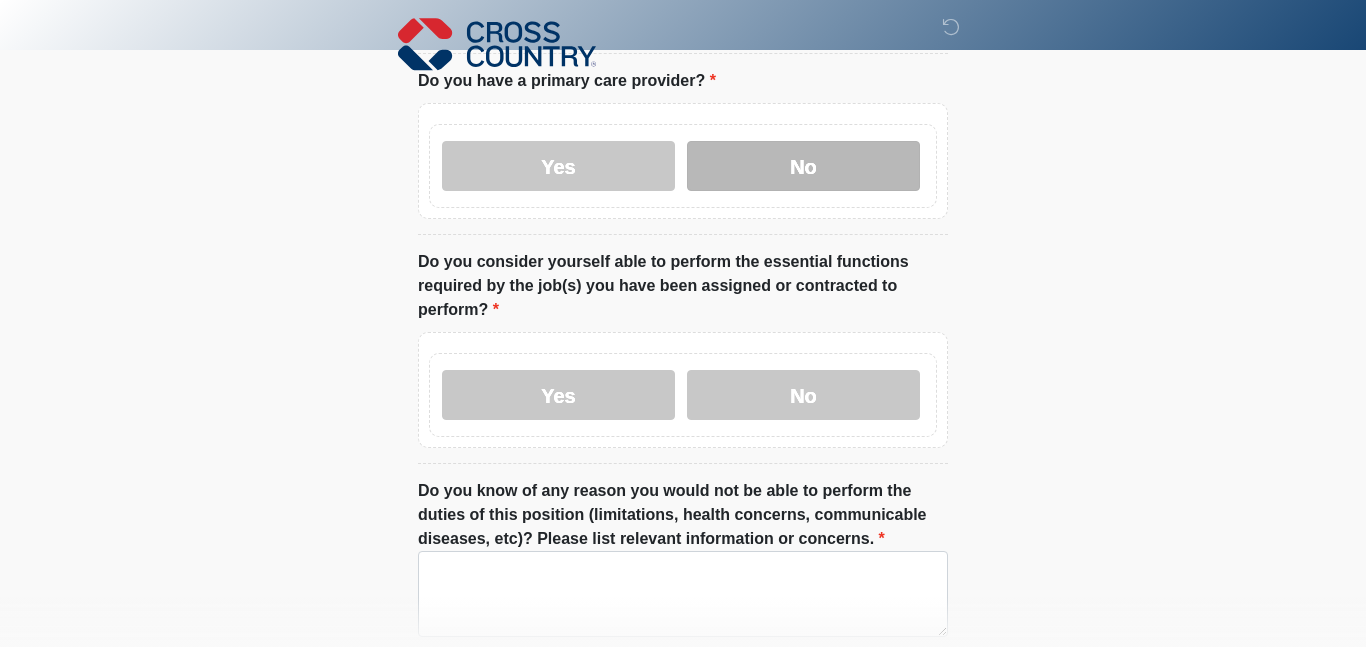 scroll, scrollTop: 918, scrollLeft: 0, axis: vertical 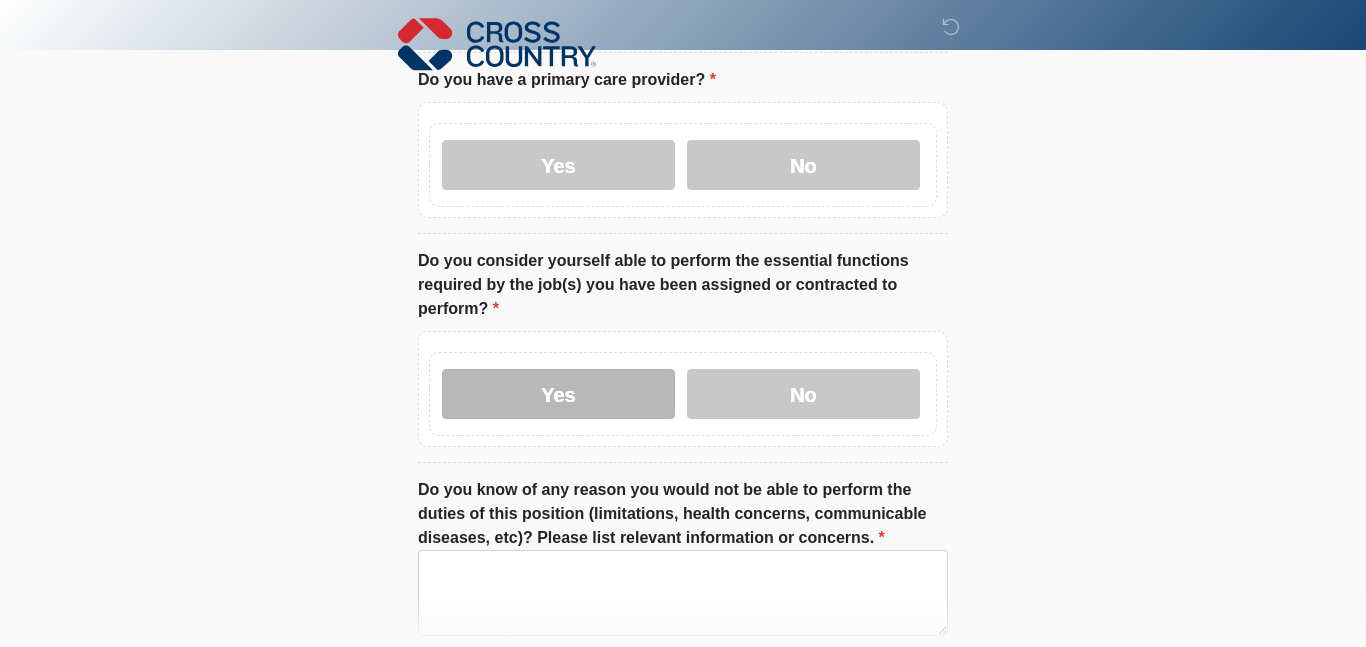 click on "Yes" at bounding box center [558, 394] 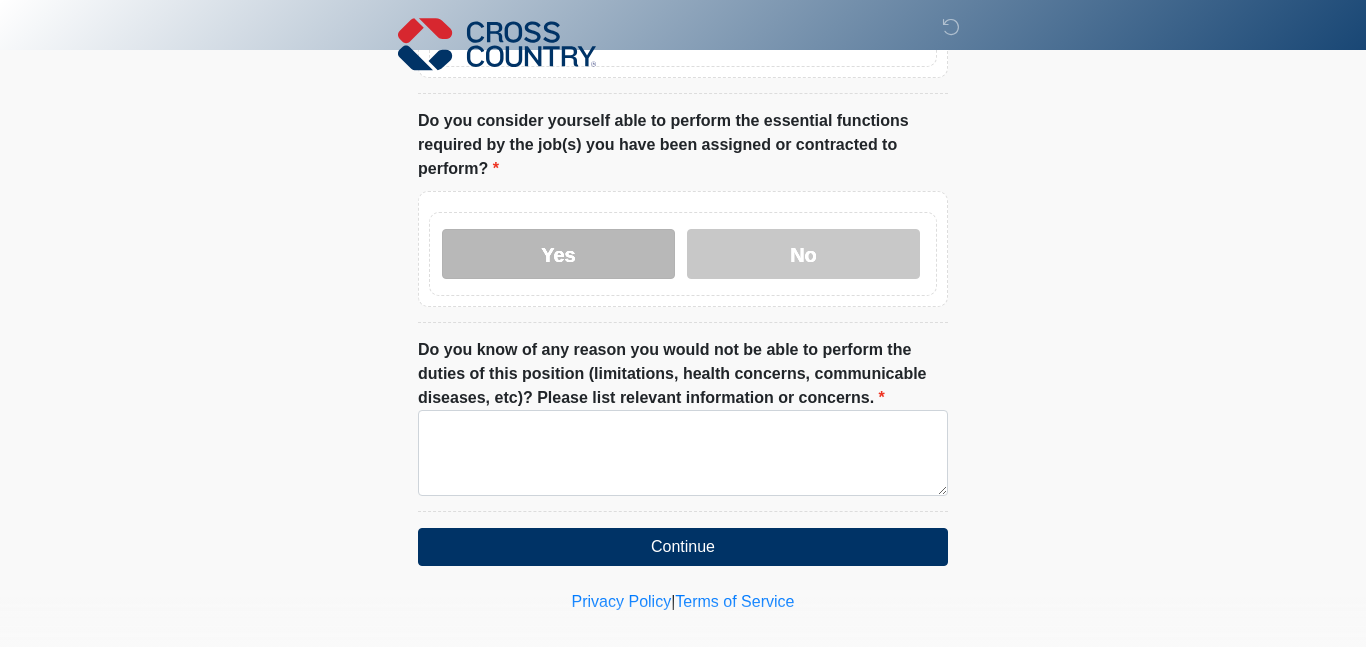scroll, scrollTop: 1061, scrollLeft: 0, axis: vertical 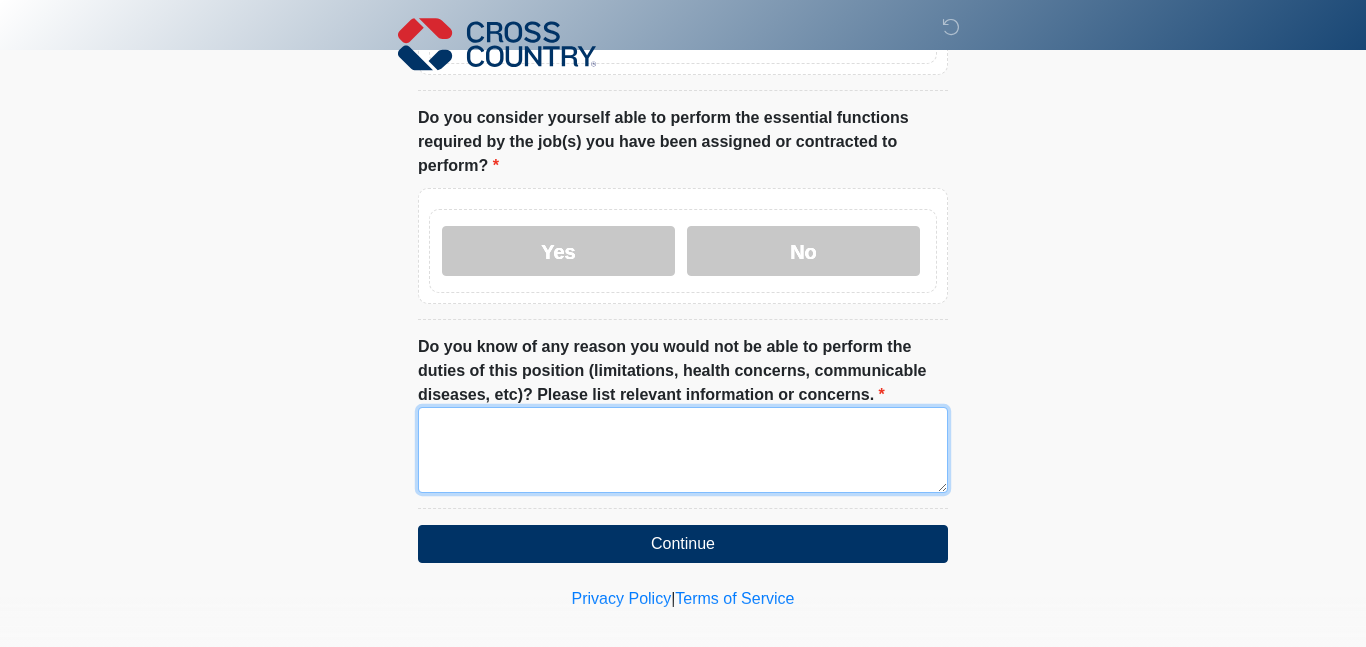 click on "Do you know of any reason you would not be able to perform the duties of this position (limitations, health concerns, communicable diseases, etc)?  Please list relevant information or concerns." at bounding box center [683, 450] 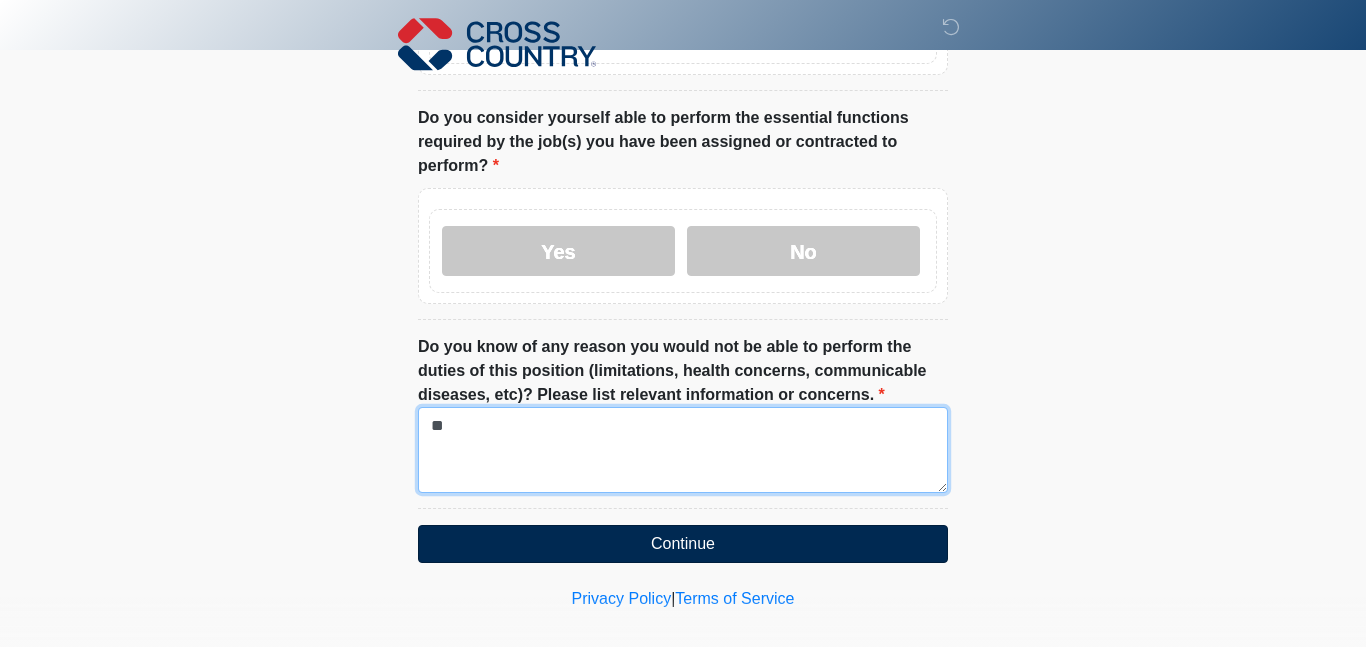 type on "**" 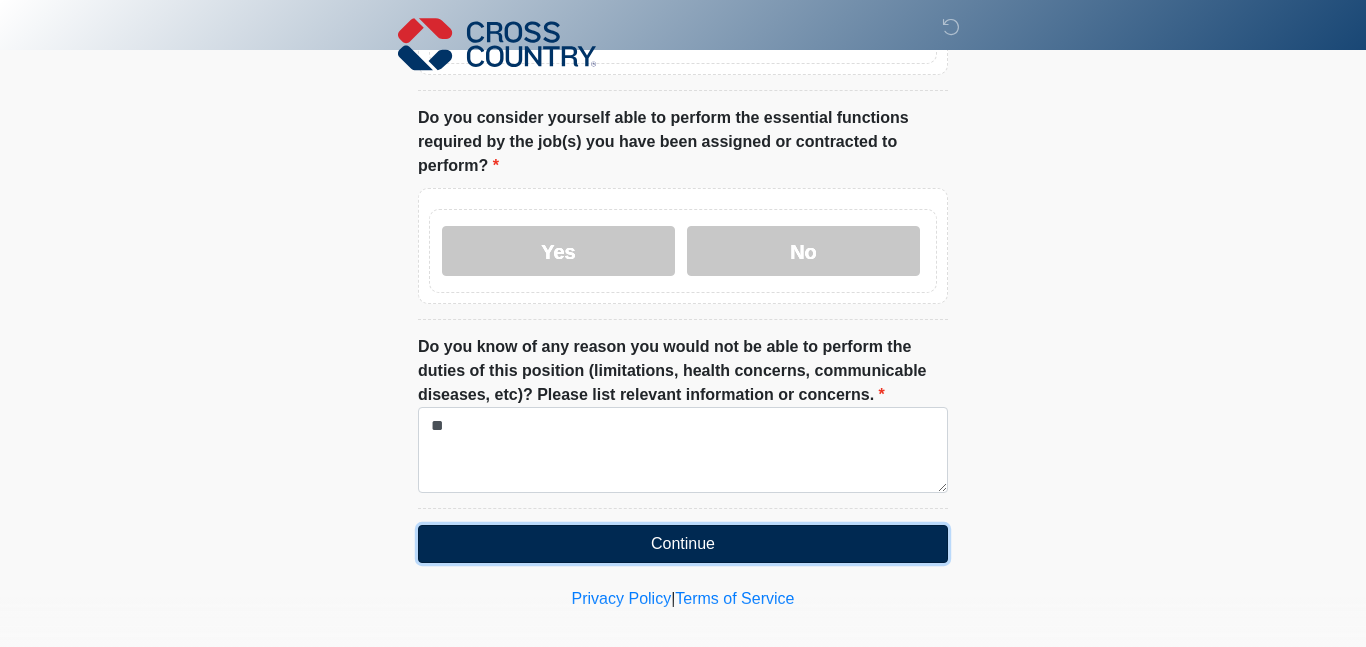 click on "Continue" at bounding box center [683, 544] 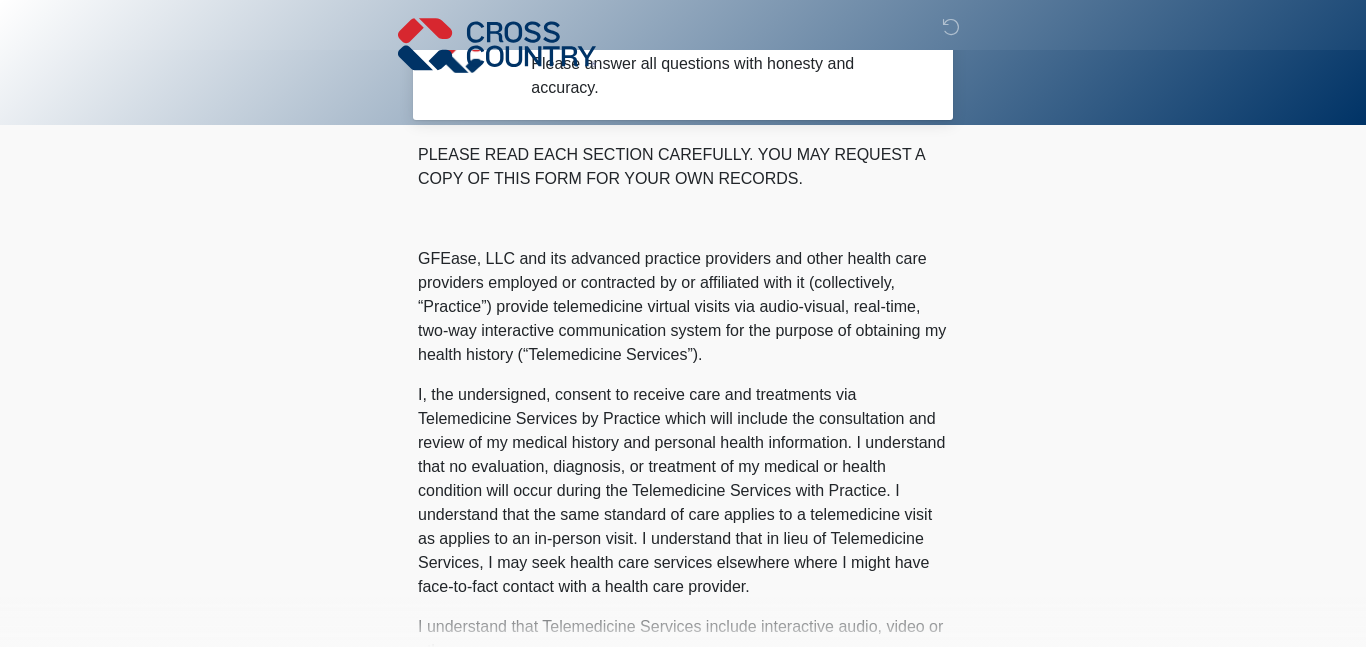 scroll, scrollTop: 0, scrollLeft: 0, axis: both 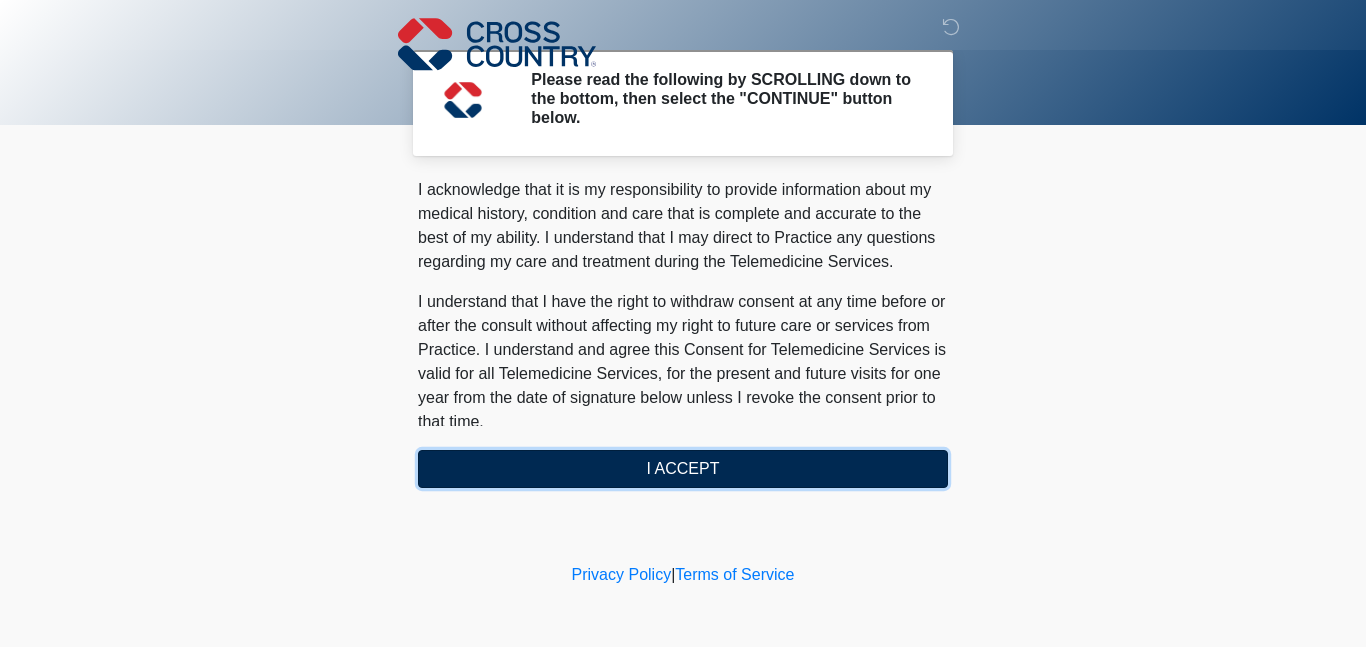 click on "I ACCEPT" at bounding box center (683, 469) 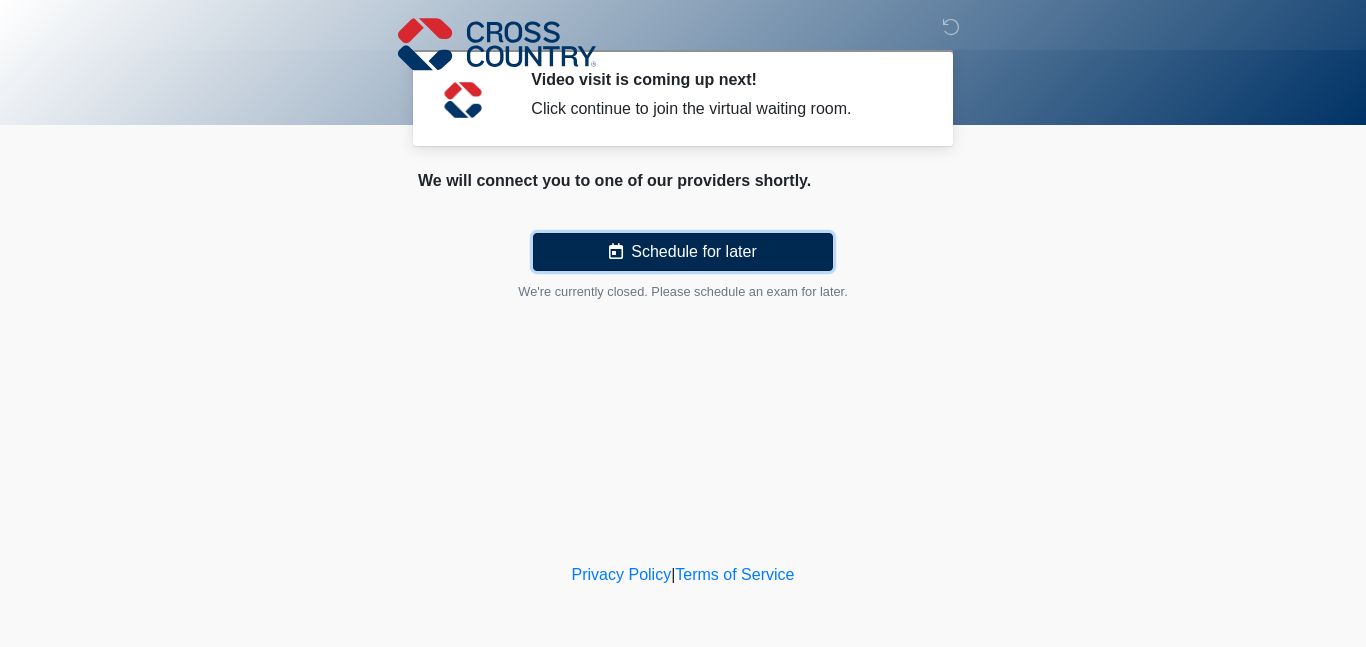 click on "Schedule for later" at bounding box center (683, 252) 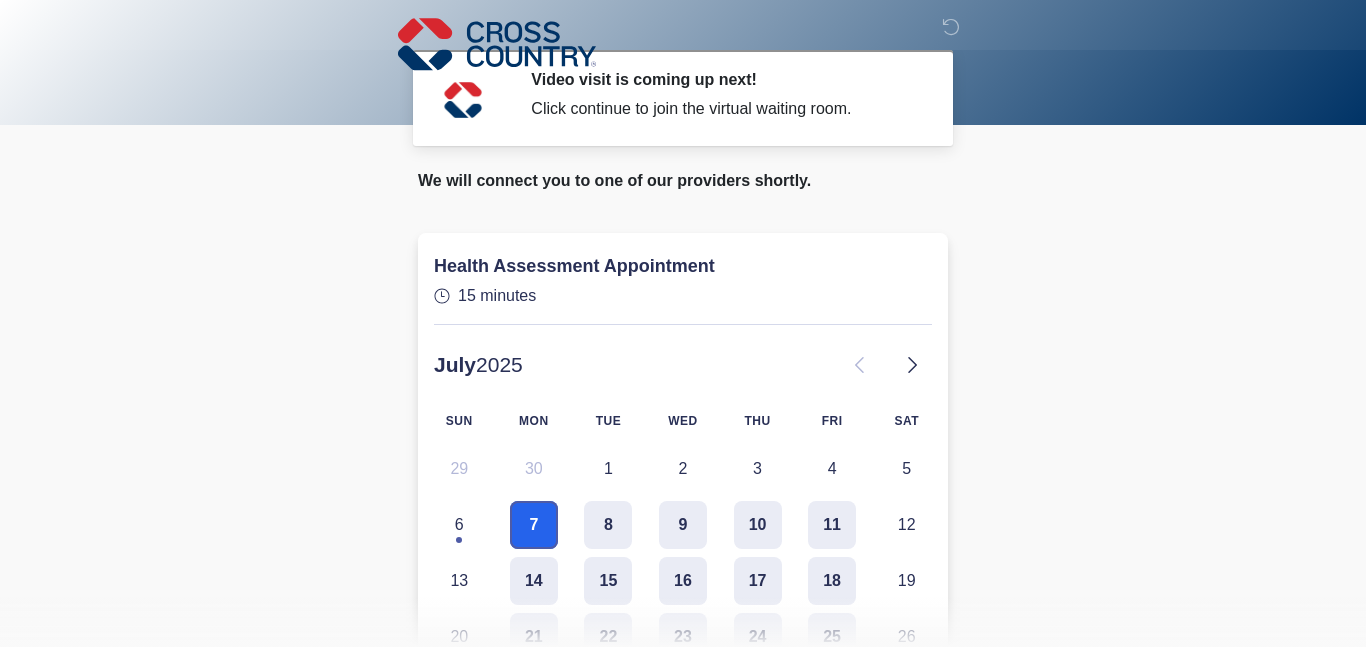 click on "7" at bounding box center (534, 525) 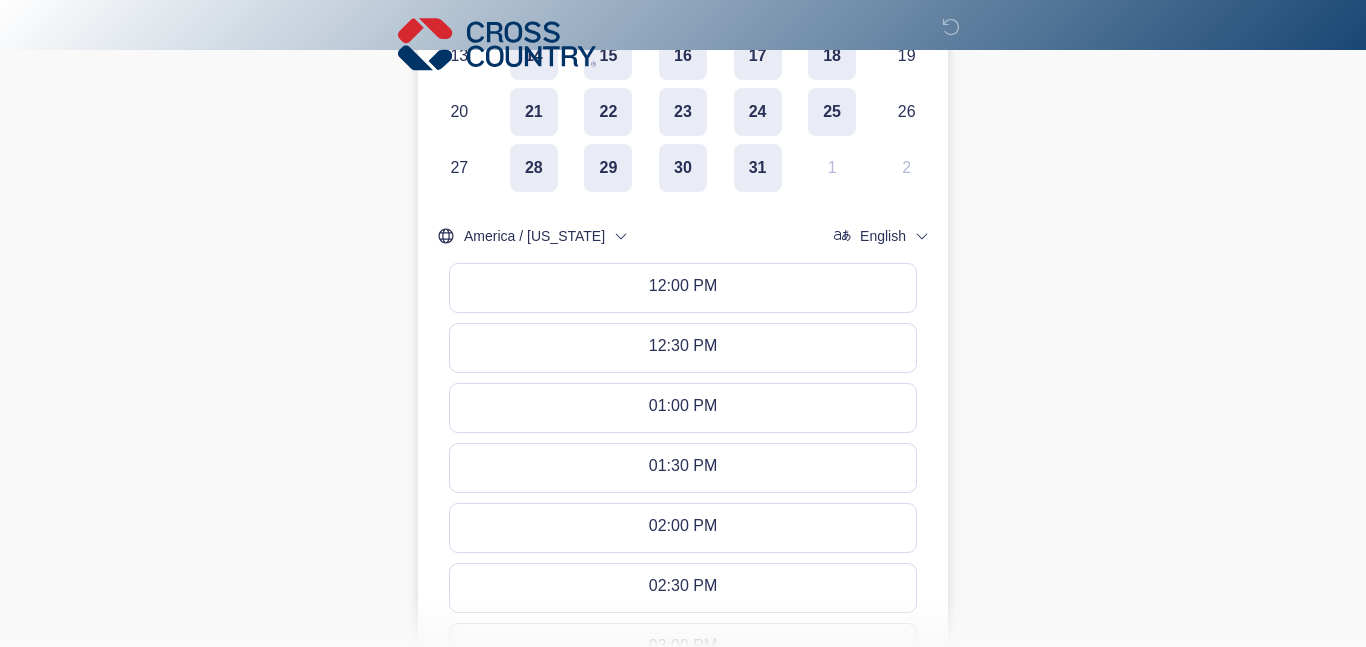 scroll, scrollTop: 523, scrollLeft: 0, axis: vertical 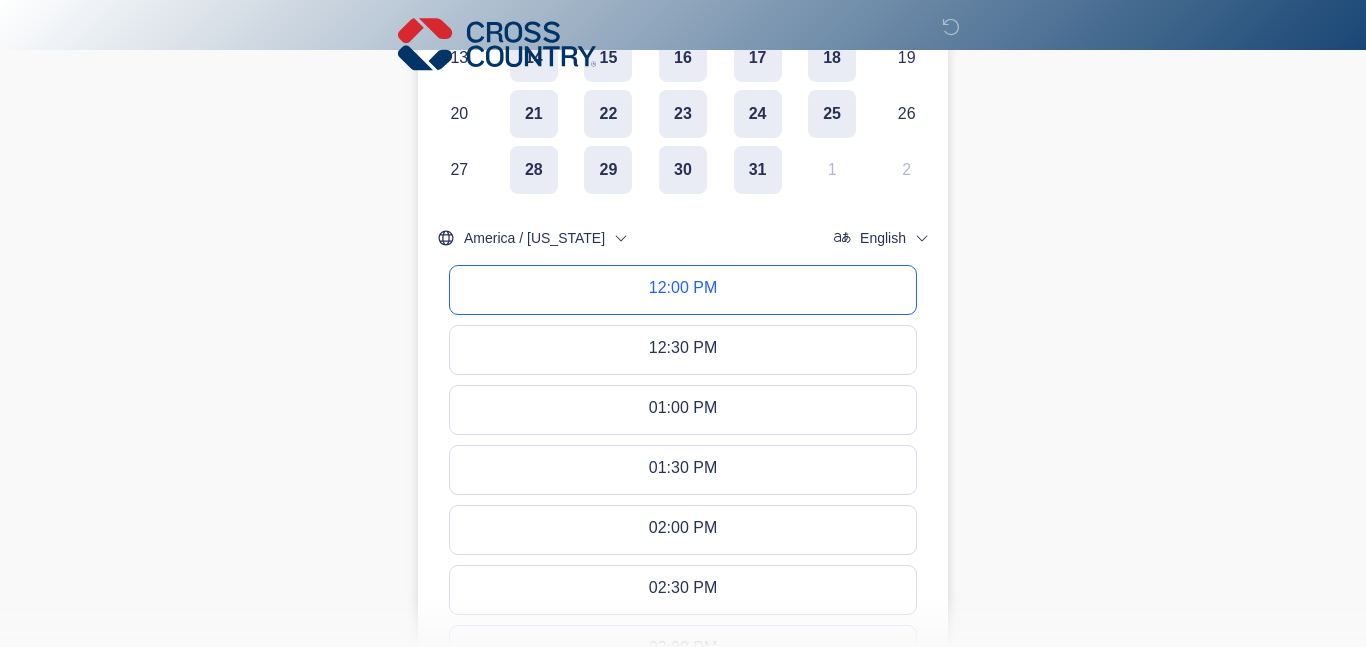 click on "12:00 PM" at bounding box center (683, 290) 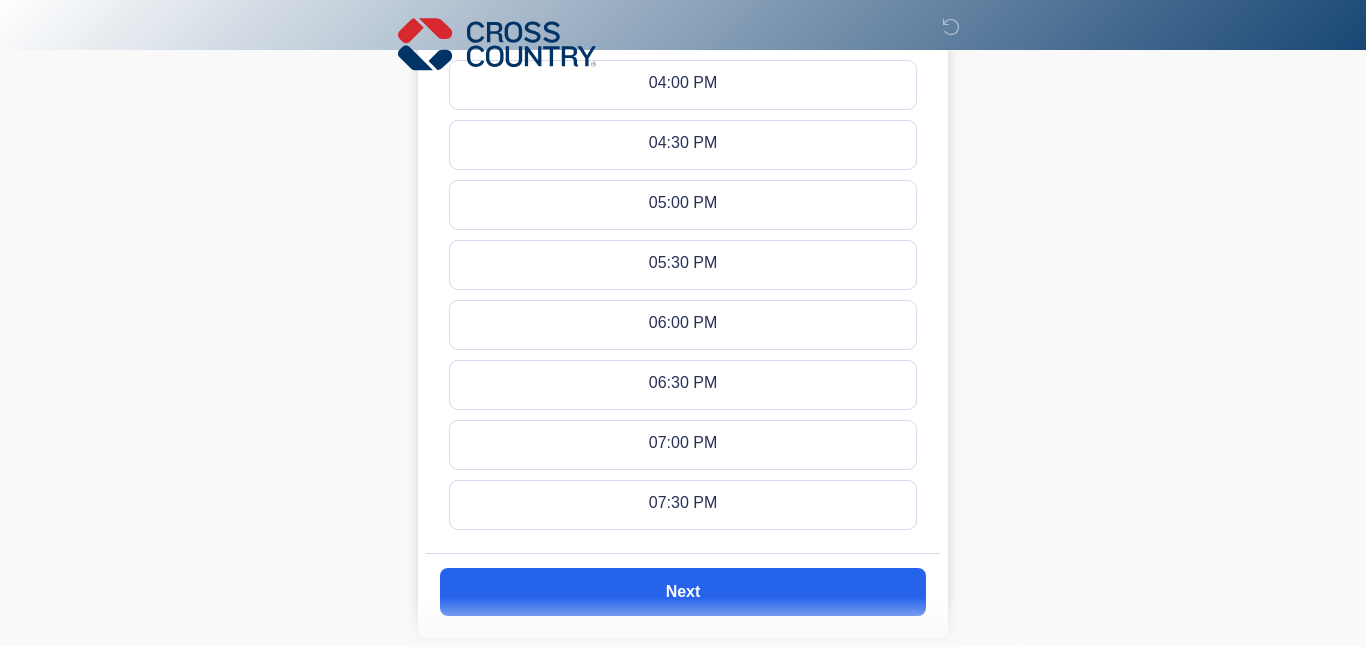scroll, scrollTop: 1350, scrollLeft: 0, axis: vertical 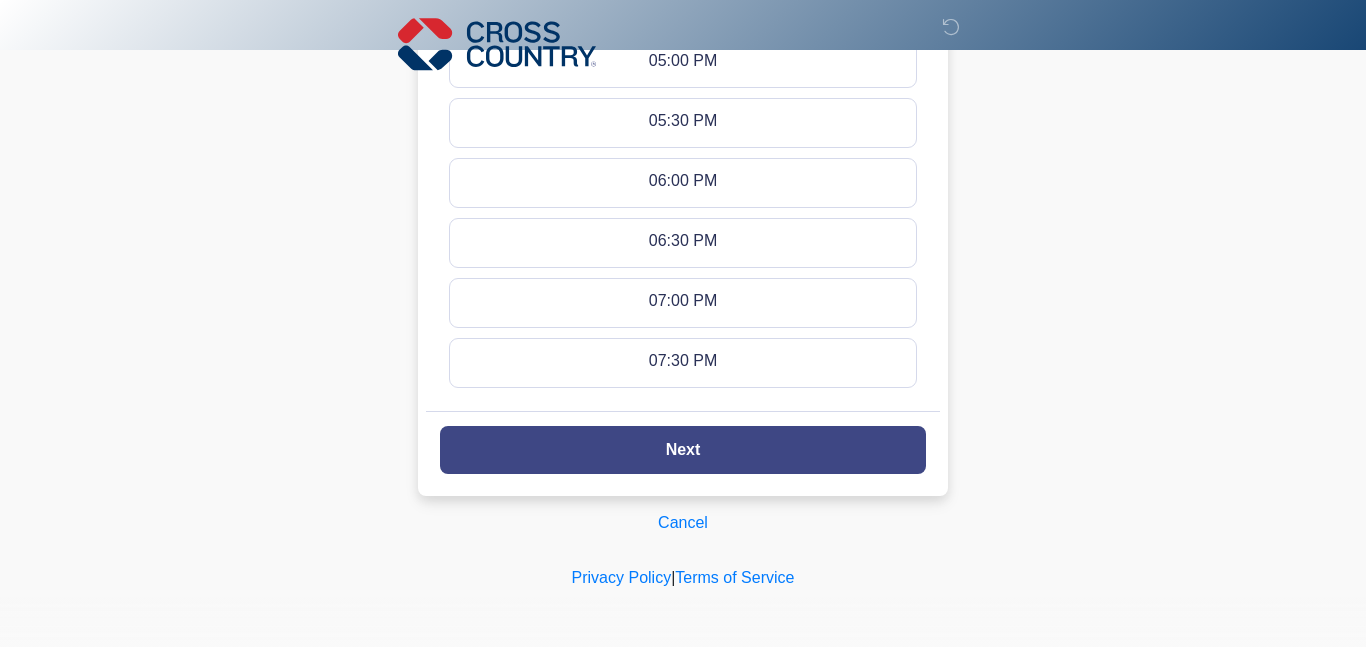 click on "Next" 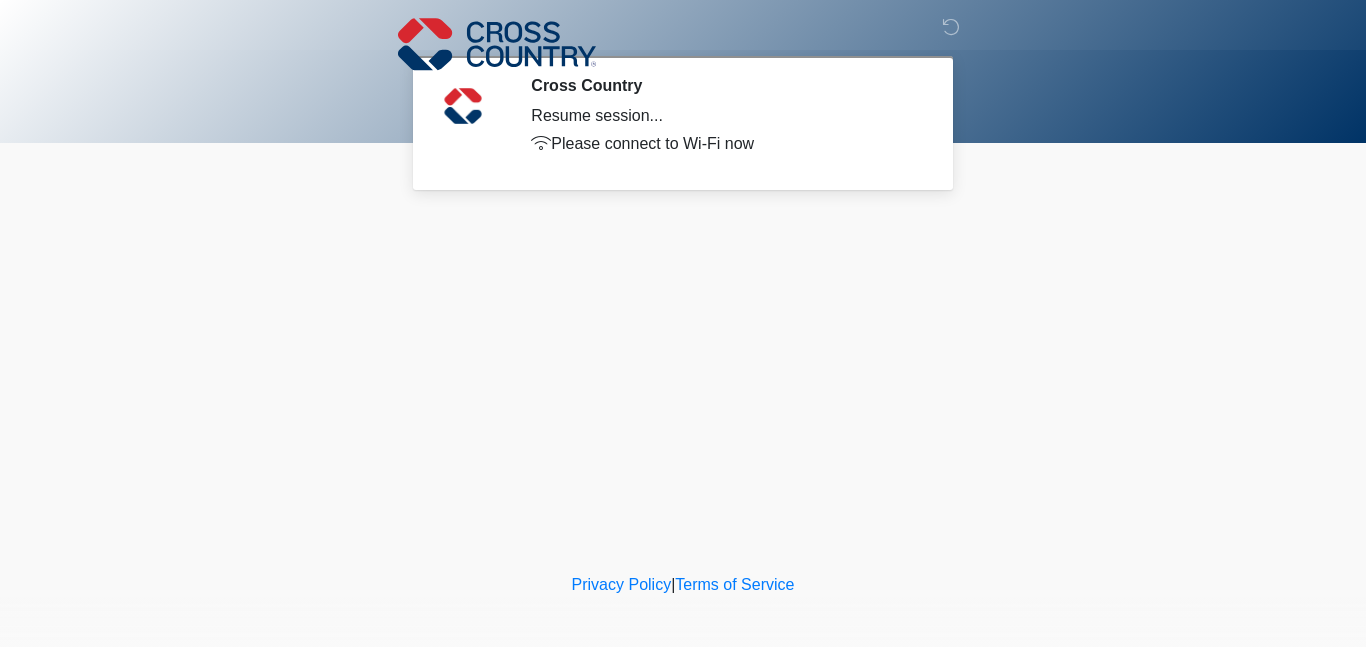 scroll, scrollTop: 0, scrollLeft: 0, axis: both 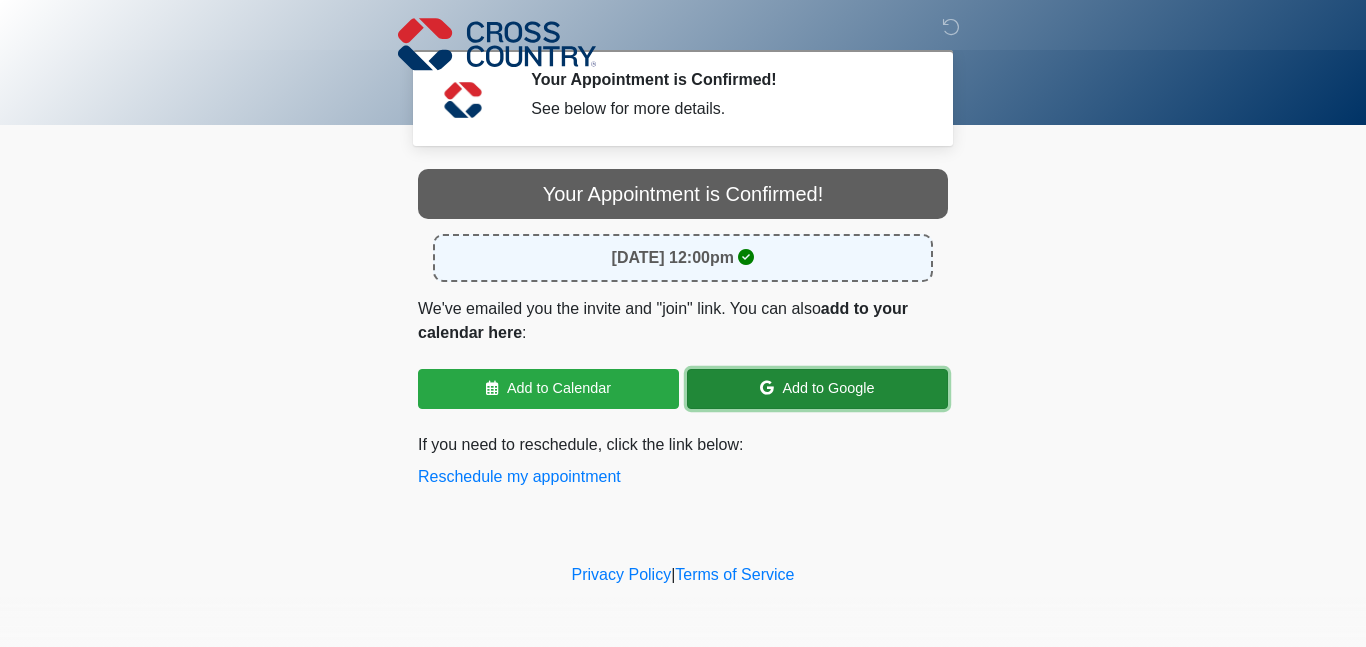 click on "Add to Google" at bounding box center [817, 389] 